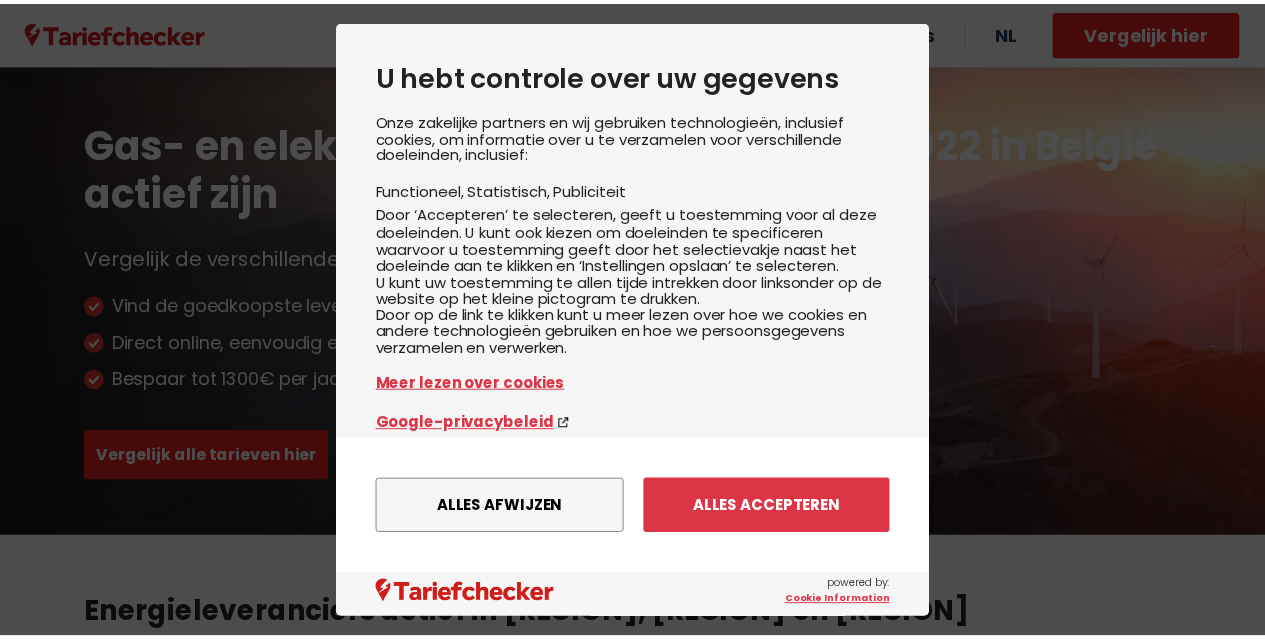scroll, scrollTop: 0, scrollLeft: 0, axis: both 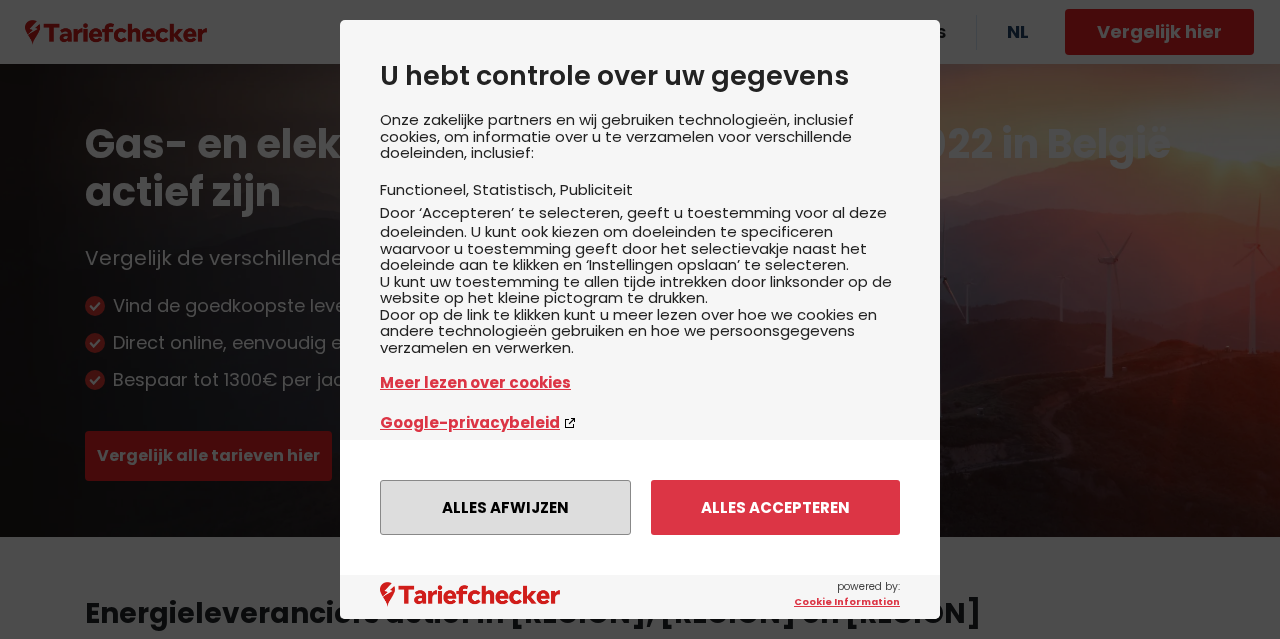 click on "Alles afwijzen" at bounding box center (505, 507) 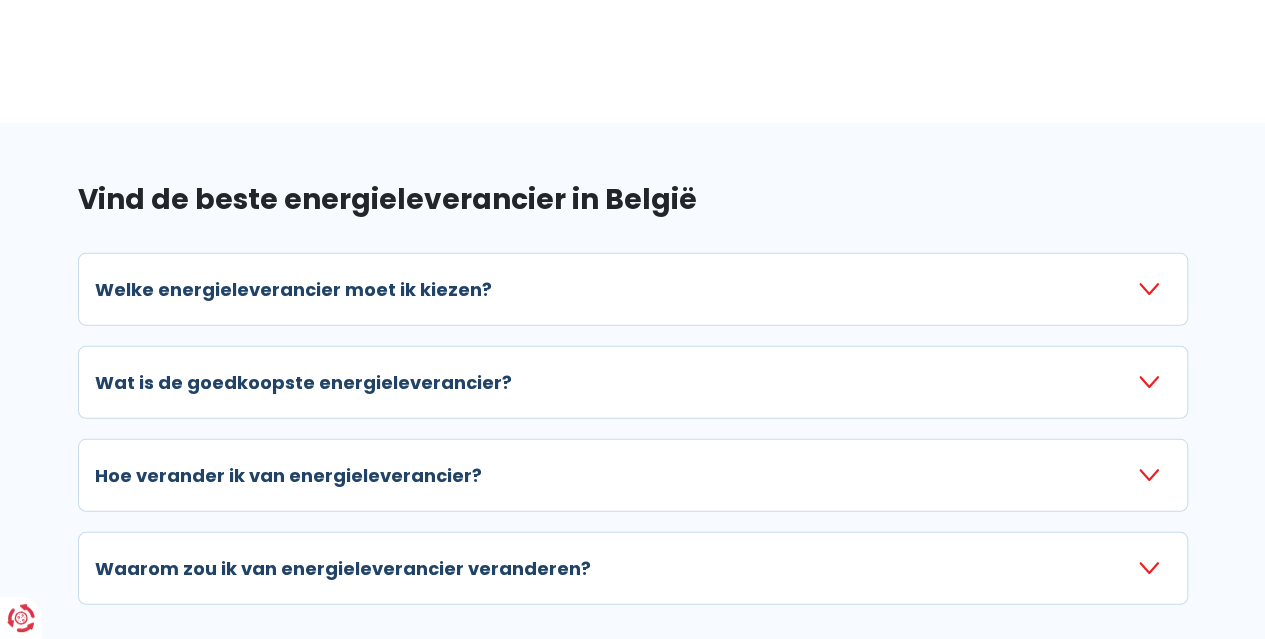 scroll, scrollTop: 2700, scrollLeft: 0, axis: vertical 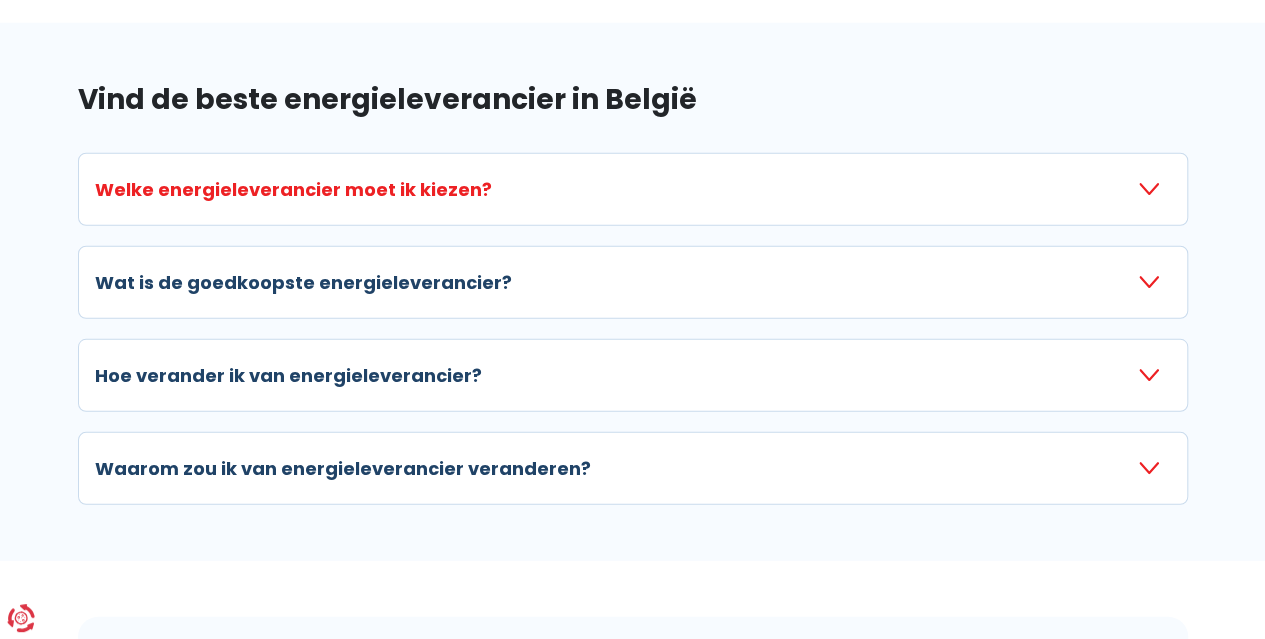 click at bounding box center [1149, 190] 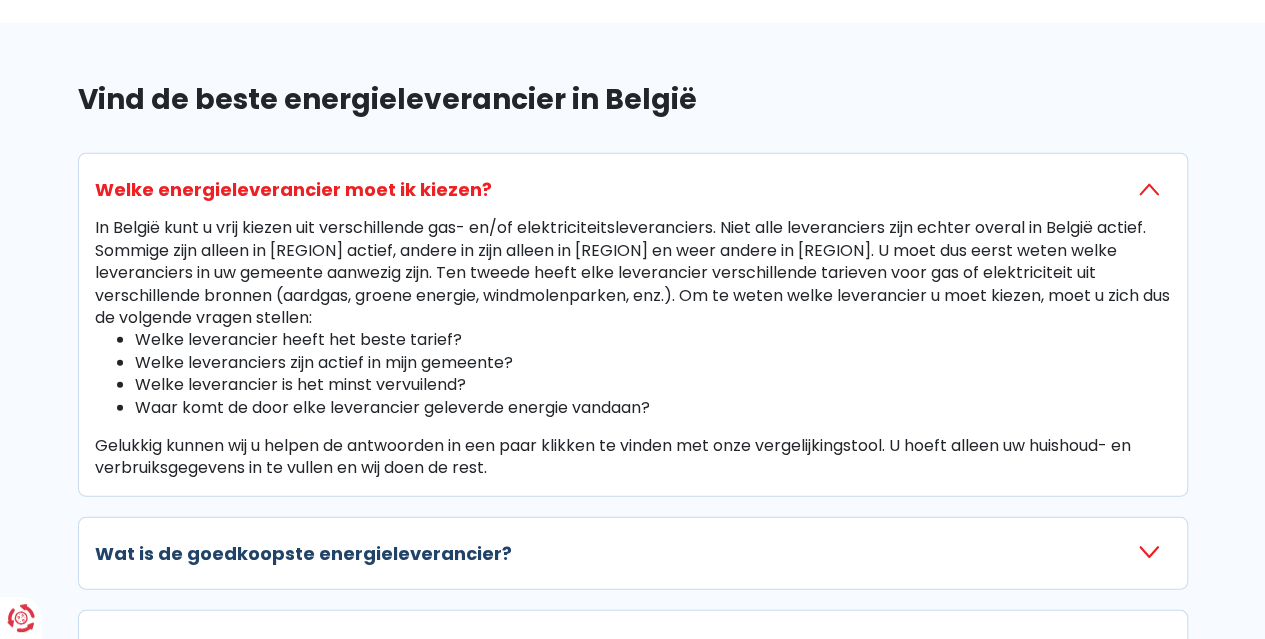 scroll, scrollTop: 3000, scrollLeft: 0, axis: vertical 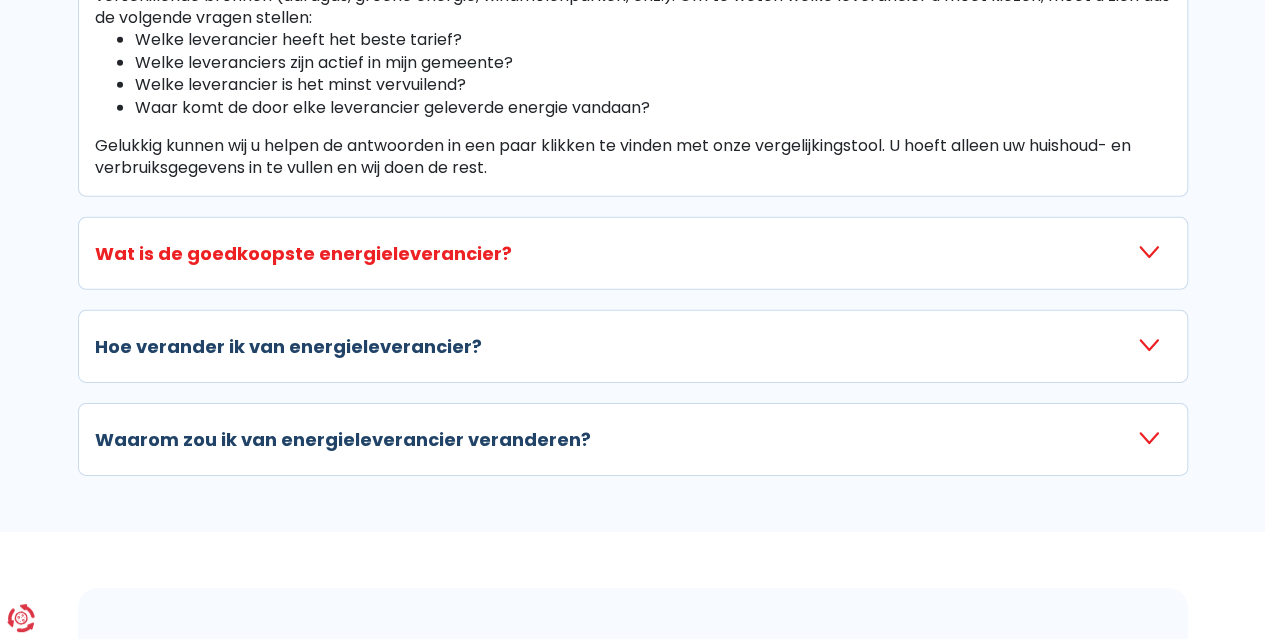 click on "Wat is de goedkoopste energieleverancier?" at bounding box center (303, 253) 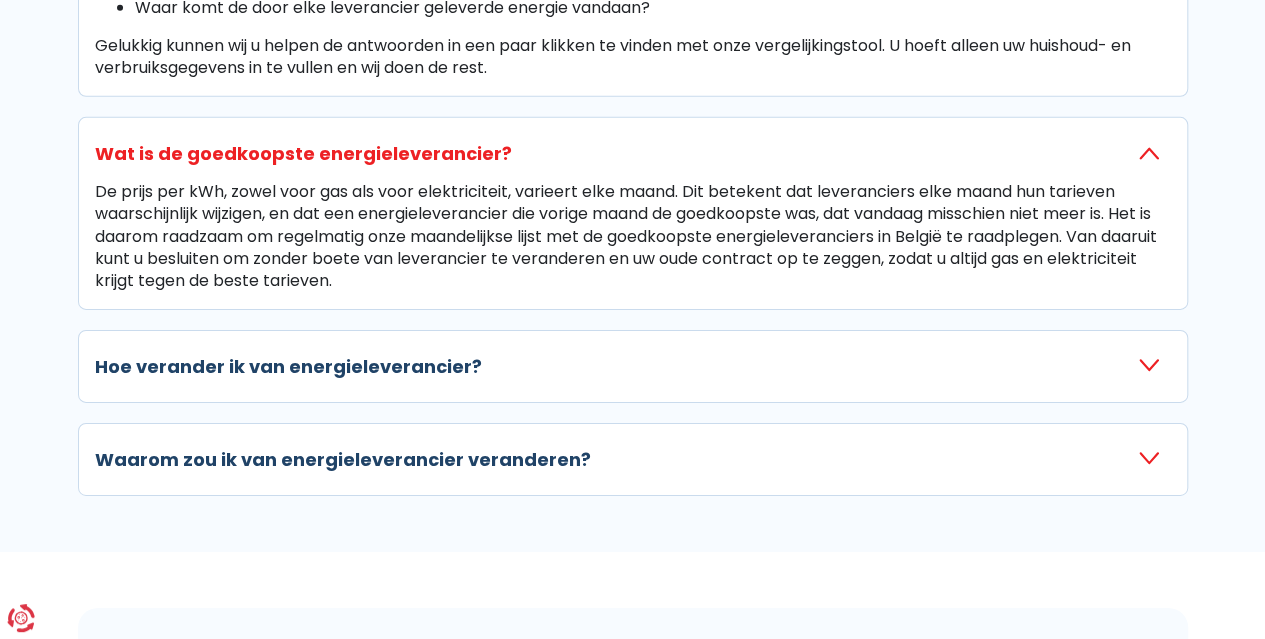 scroll, scrollTop: 3200, scrollLeft: 0, axis: vertical 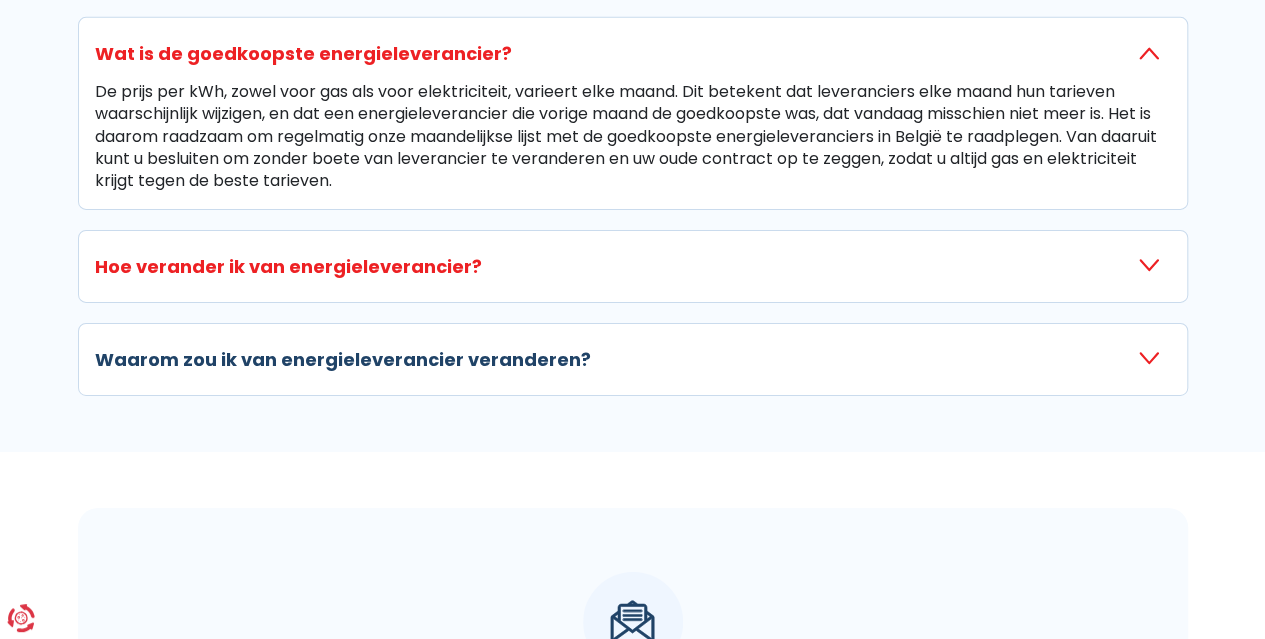 click on "Hoe verander ik van energieleverancier?" at bounding box center [288, 266] 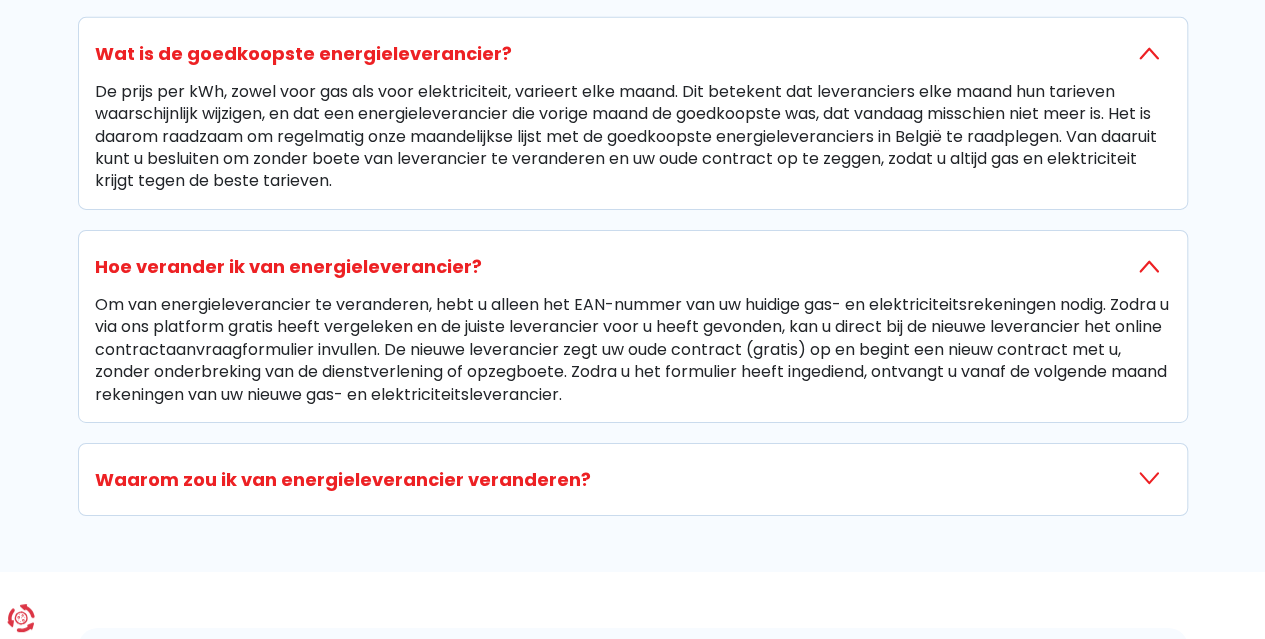 click on "Waarom zou ik van energieleverancier veranderen?" at bounding box center (343, 479) 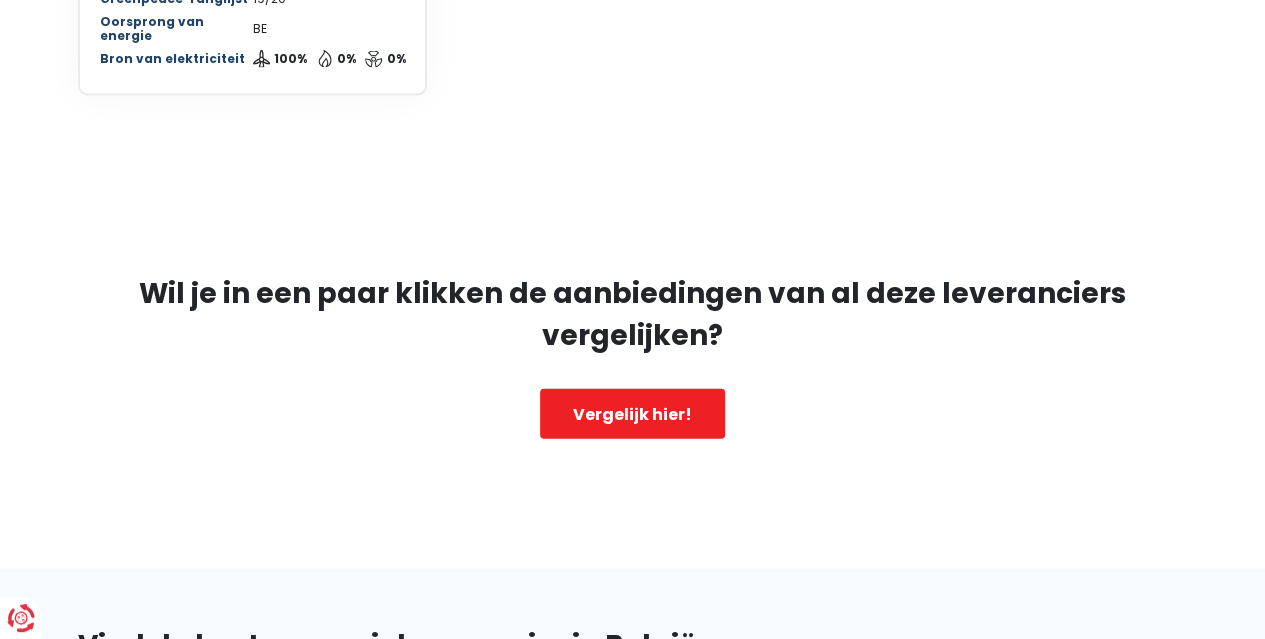 scroll, scrollTop: 2054, scrollLeft: 0, axis: vertical 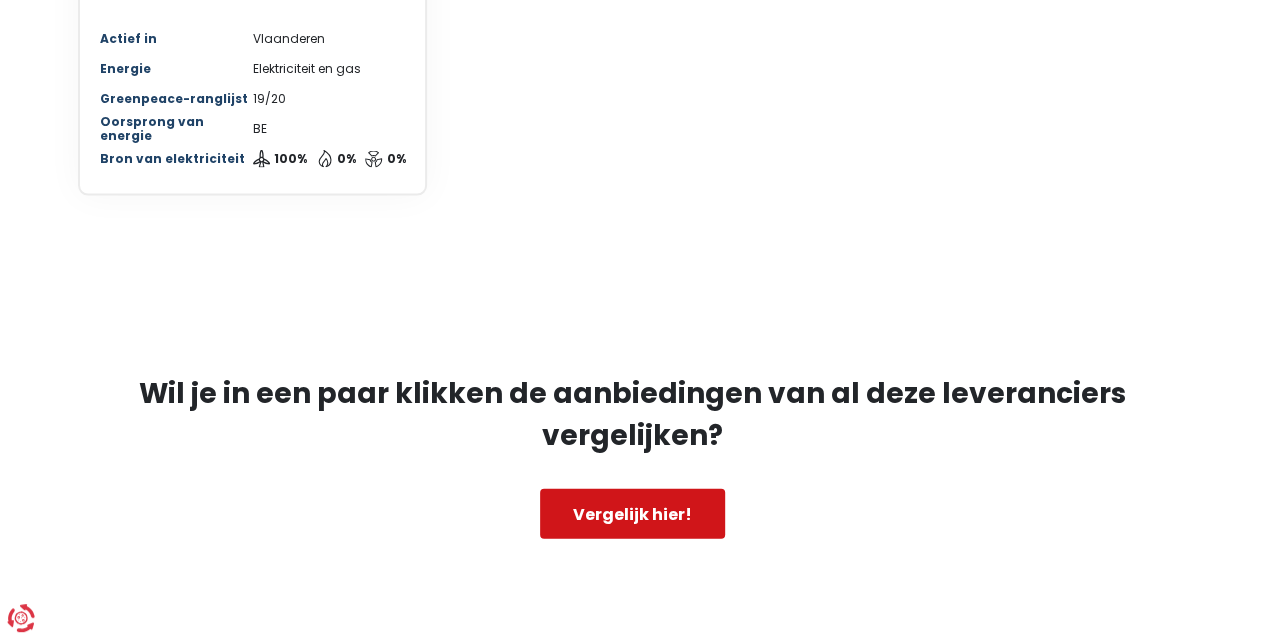 click on "Vergelijk hier!" at bounding box center [632, 514] 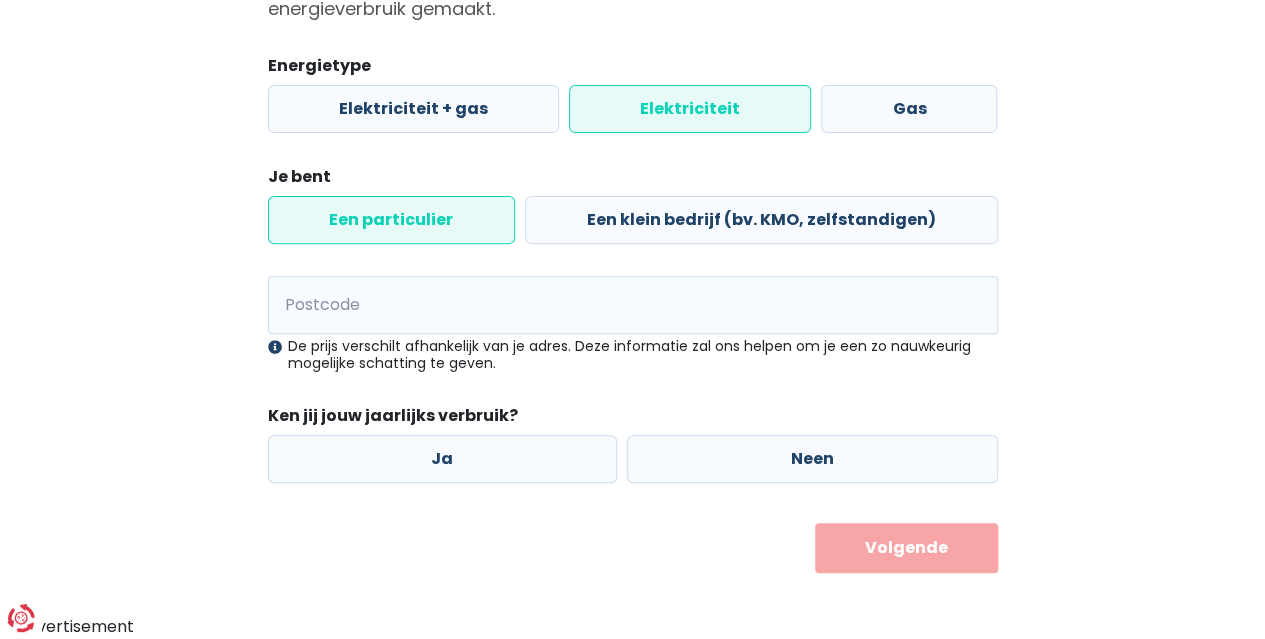 scroll, scrollTop: 0, scrollLeft: 0, axis: both 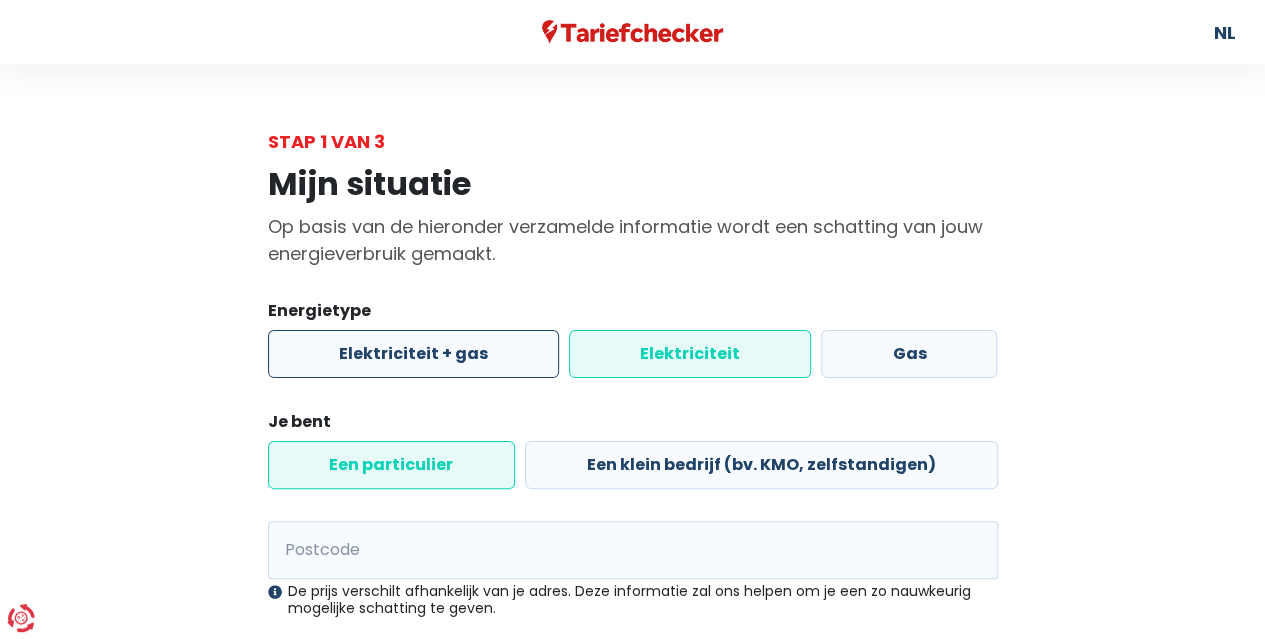 click on "Elektriciteit + gas" at bounding box center (413, 354) 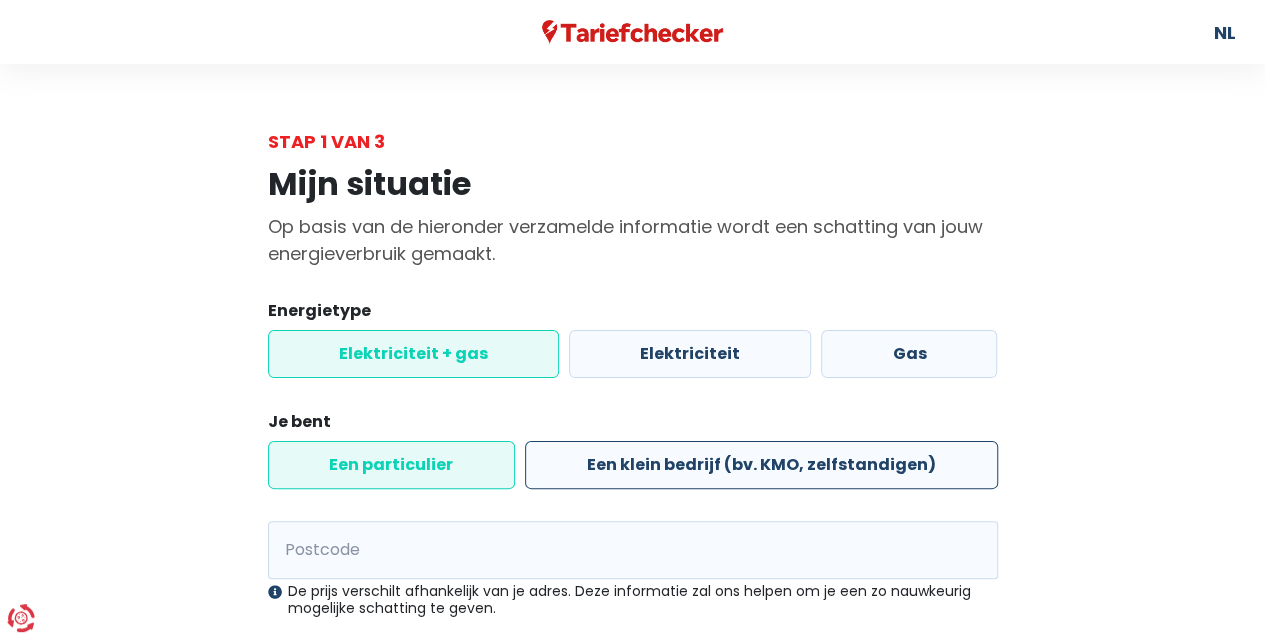 click on "Een klein bedrijf (bv. KMO, zelfstandigen)" at bounding box center [761, 465] 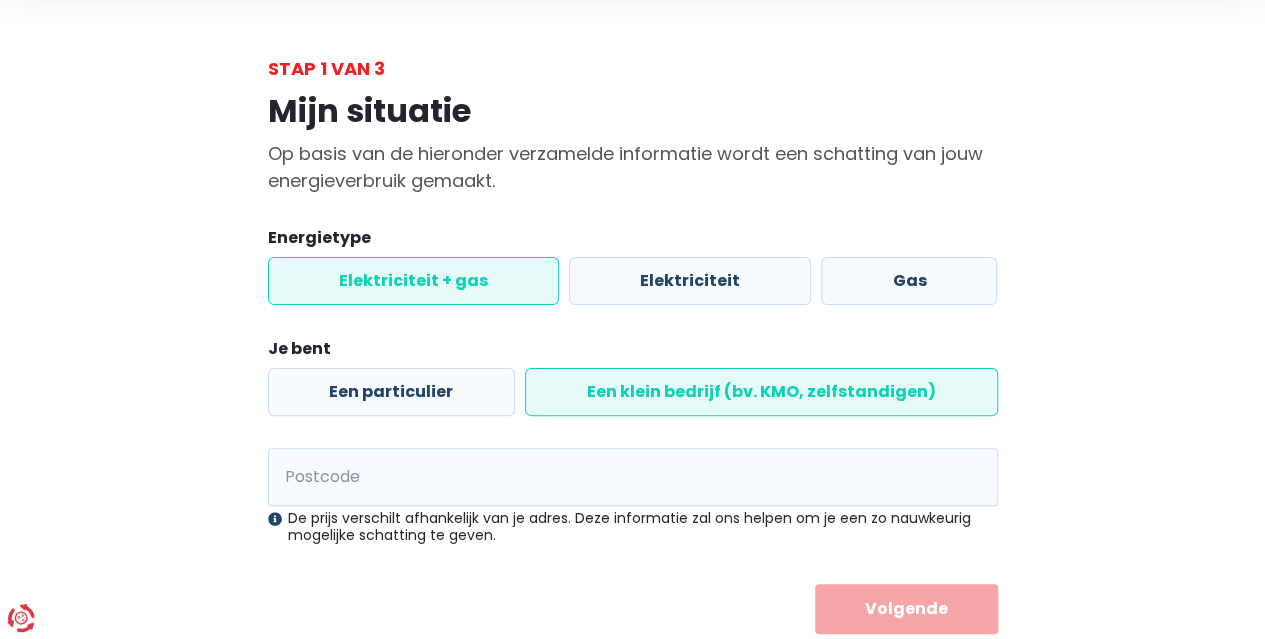 scroll, scrollTop: 130, scrollLeft: 0, axis: vertical 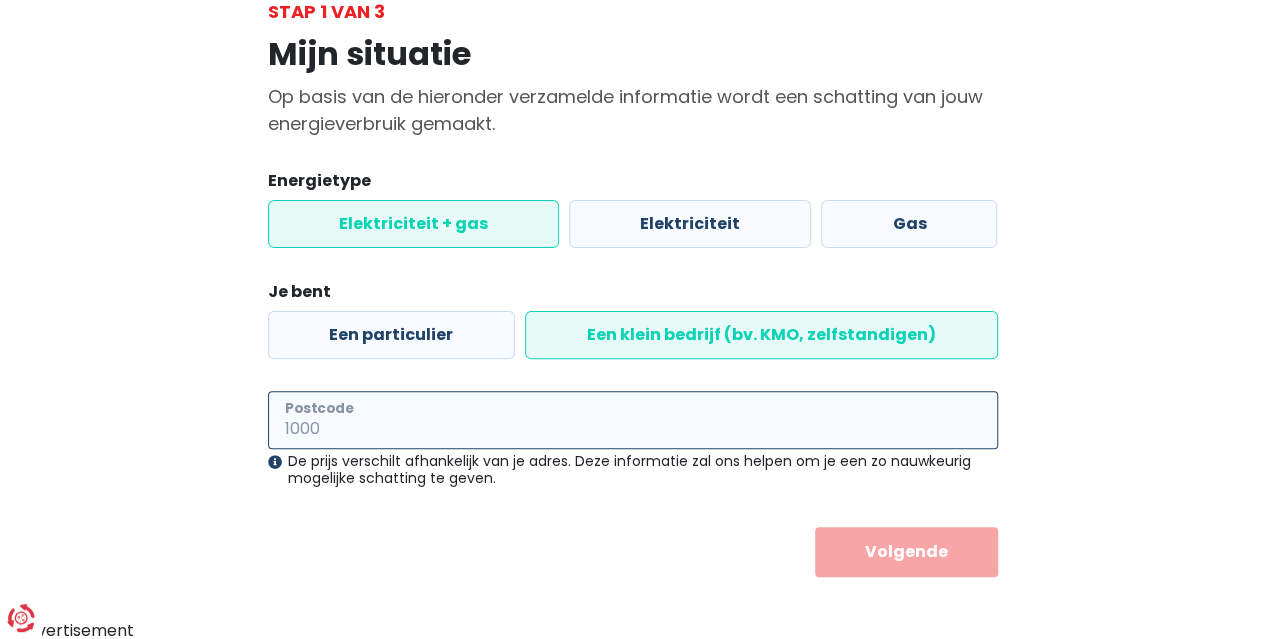 click on "Postcode" at bounding box center (633, 420) 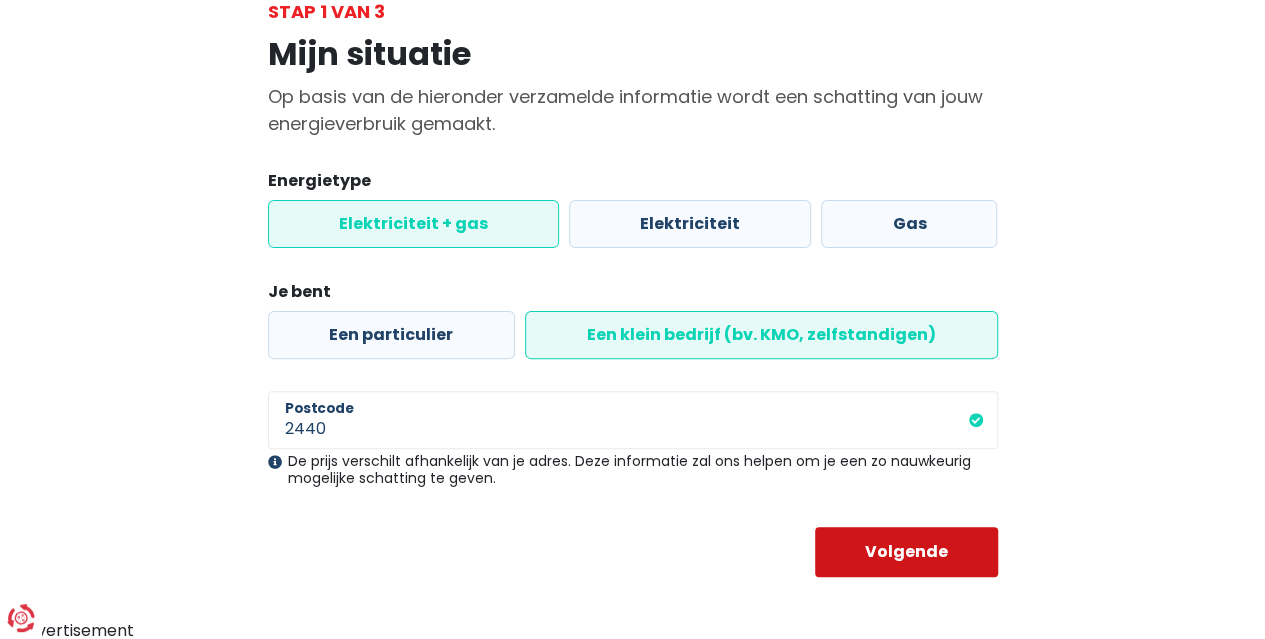 click on "Volgende" at bounding box center (906, 552) 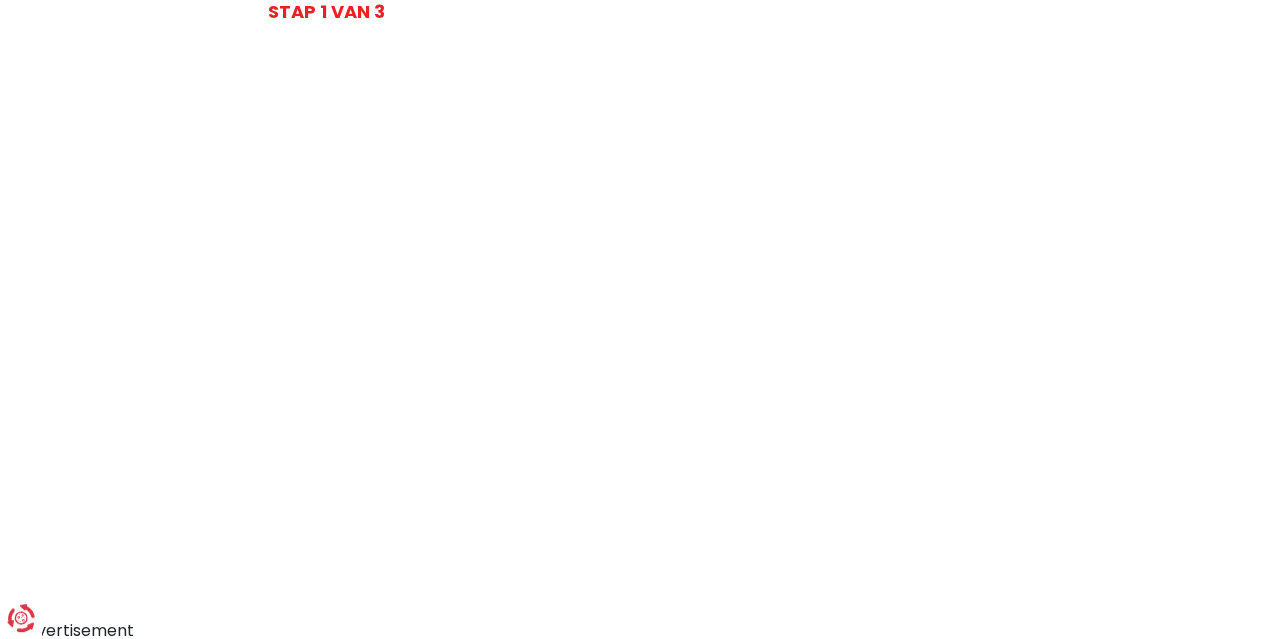 select 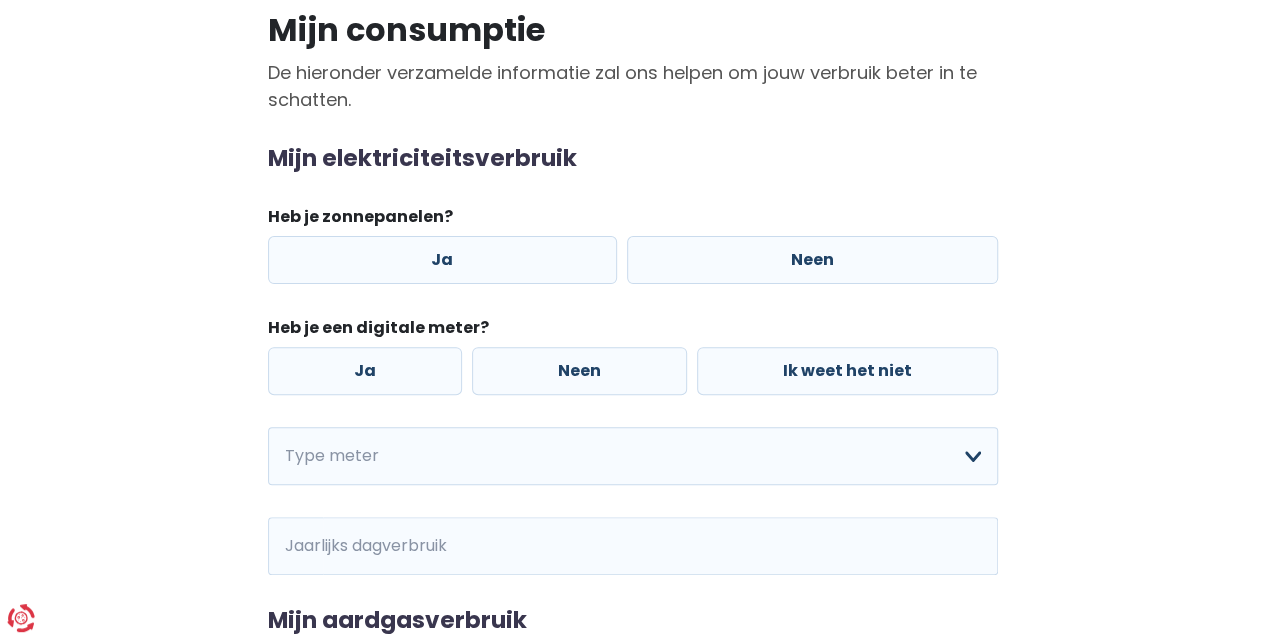 scroll, scrollTop: 200, scrollLeft: 0, axis: vertical 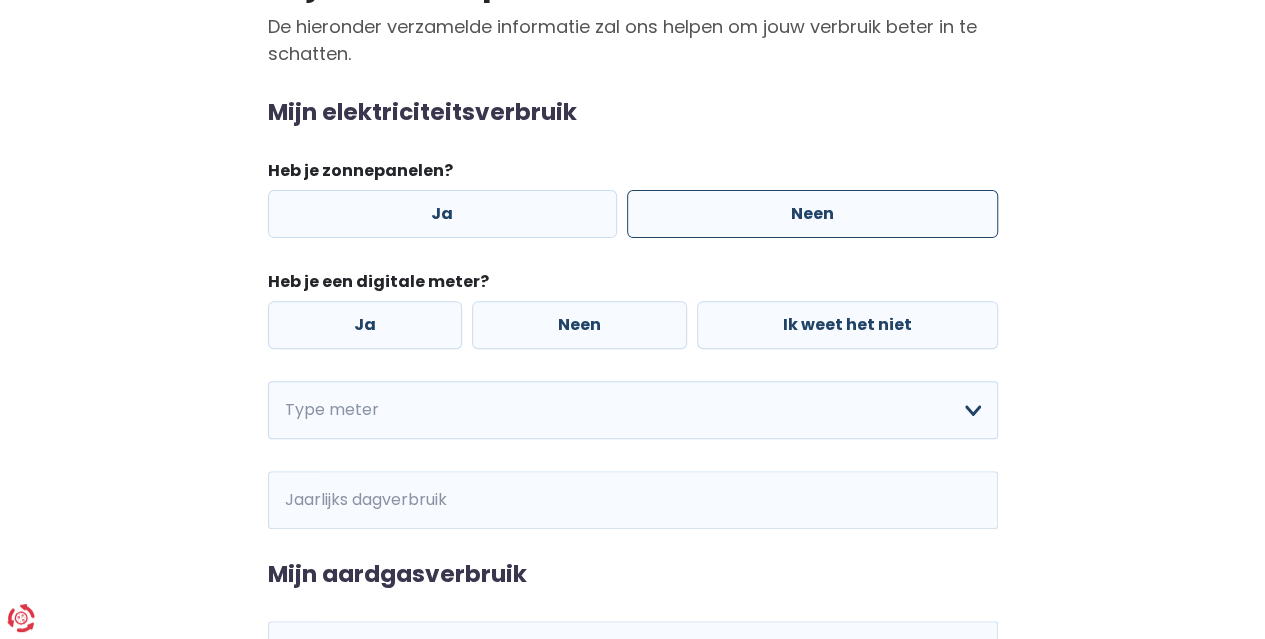 click on "Neen" at bounding box center (812, 214) 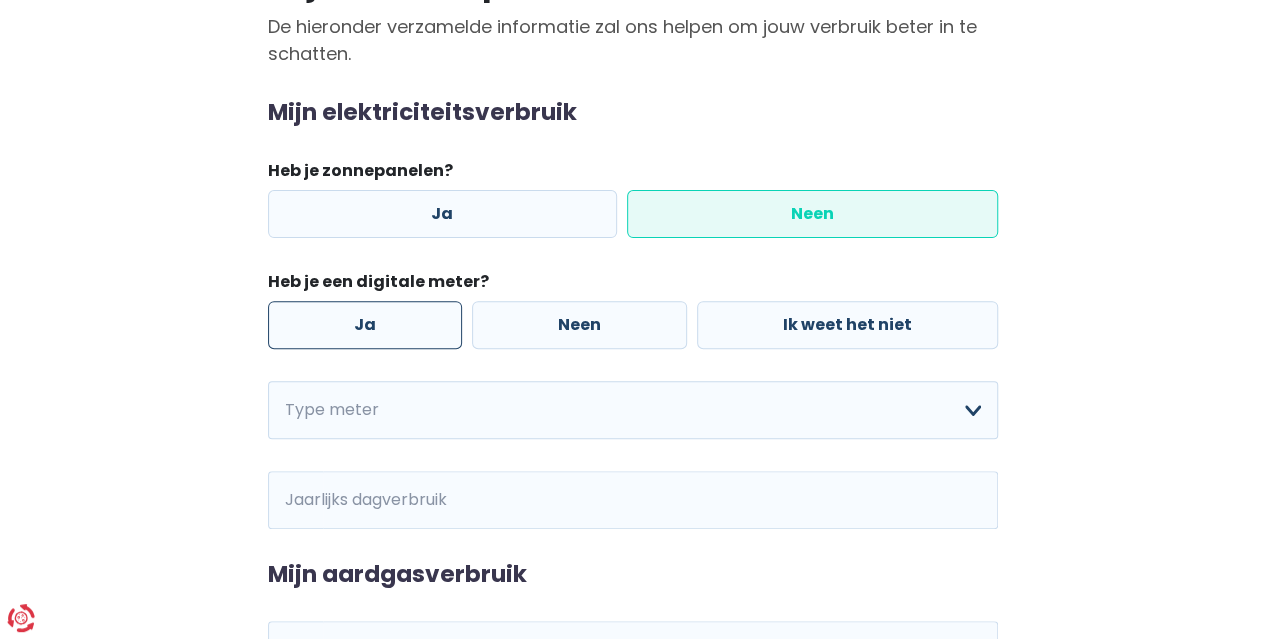 click on "Ja" at bounding box center (365, 325) 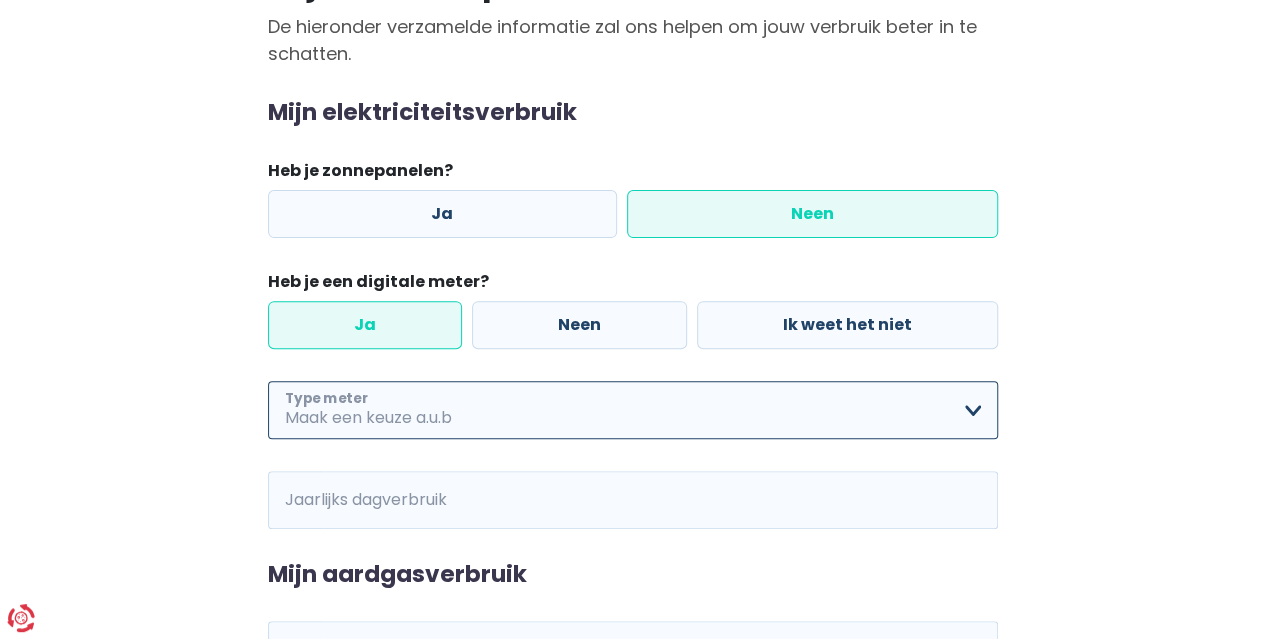 click on "Enkelvoudig Tweevoudig Enkelvoudig + uitsluitend nachttarief Tweevoudig + uitsluitend nachttarief Ik weet het niet
Maak een keuze a.u.b" at bounding box center [633, 410] 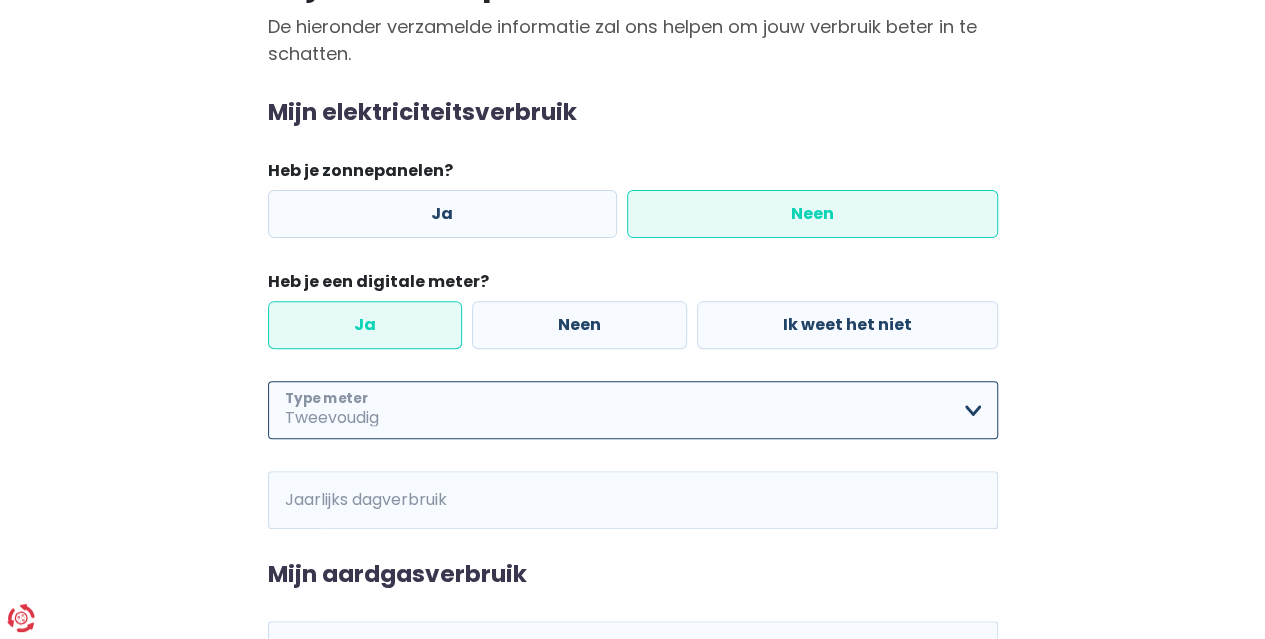click on "Enkelvoudig Tweevoudig Enkelvoudig + uitsluitend nachttarief Tweevoudig + uitsluitend nachttarief Ik weet het niet
Maak een keuze a.u.b" at bounding box center [633, 410] 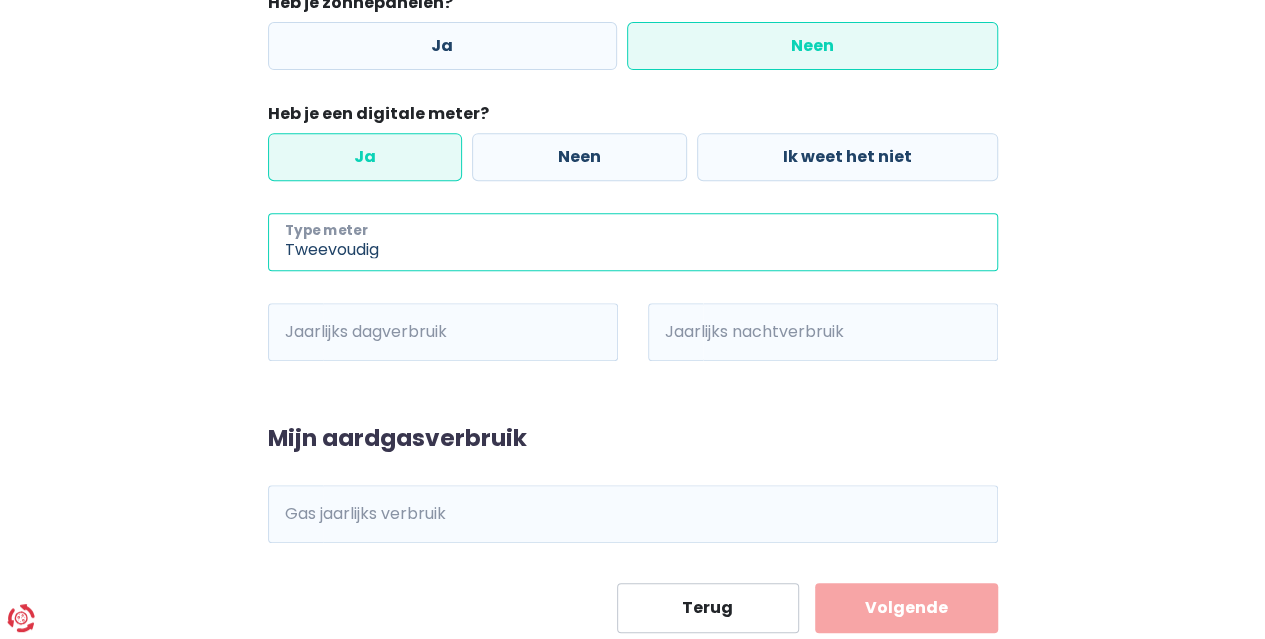scroll, scrollTop: 400, scrollLeft: 0, axis: vertical 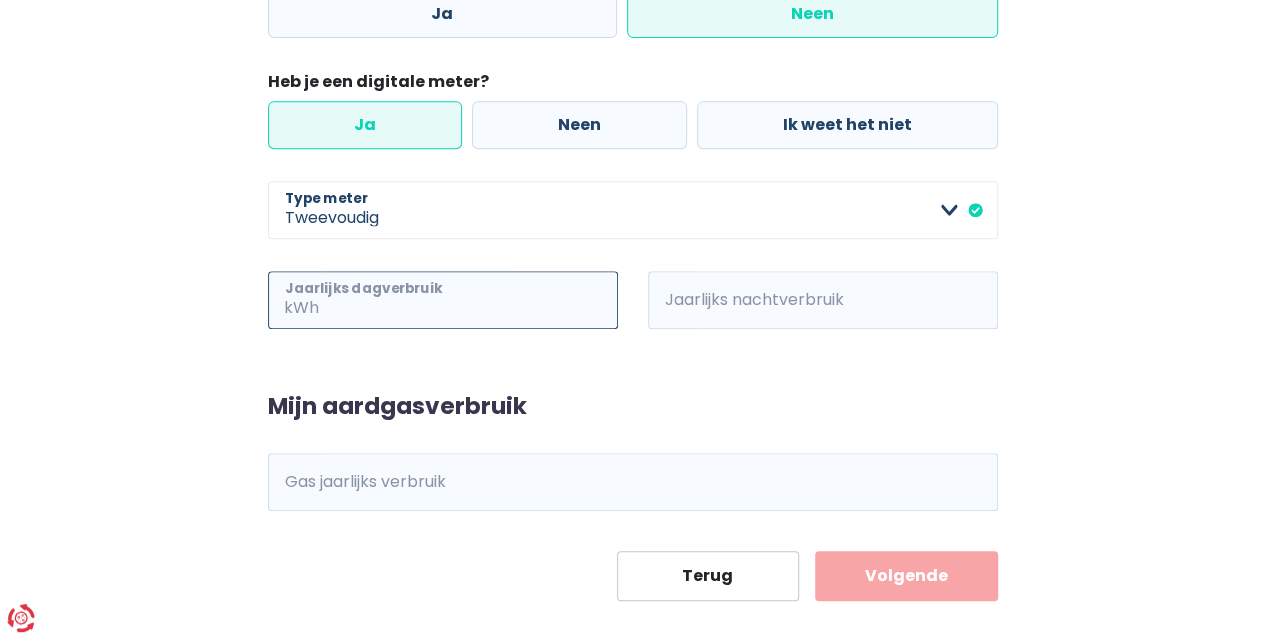 click on "Jaarlijks dagverbruik" at bounding box center (470, 300) 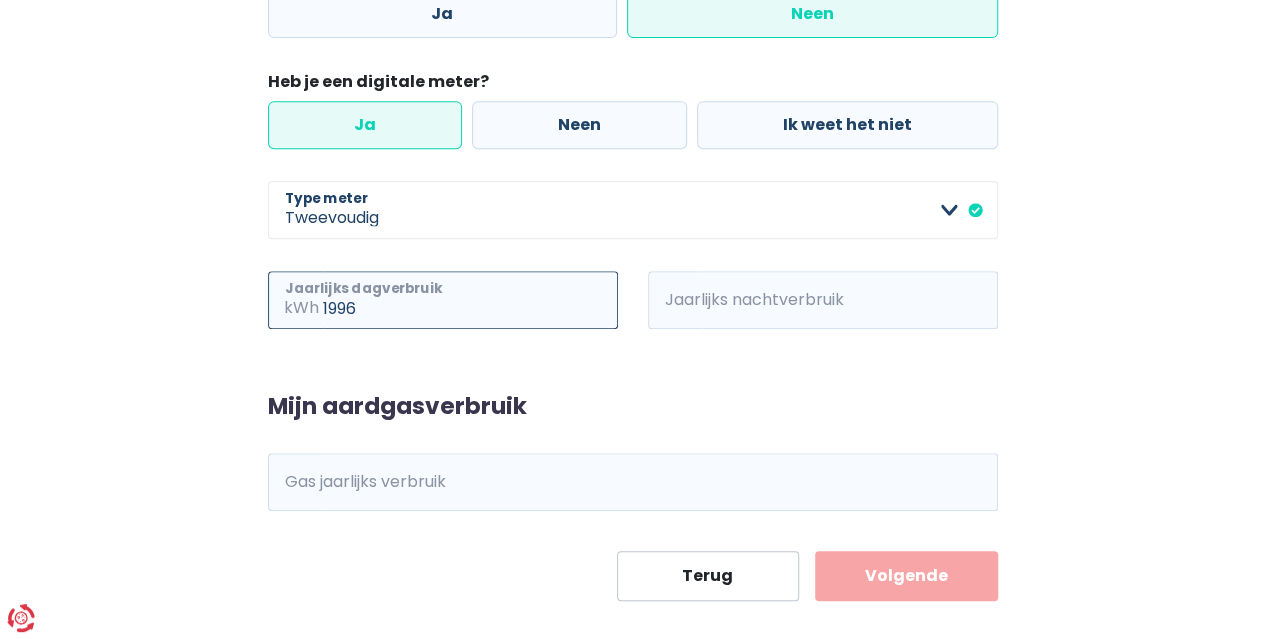 type on "1996" 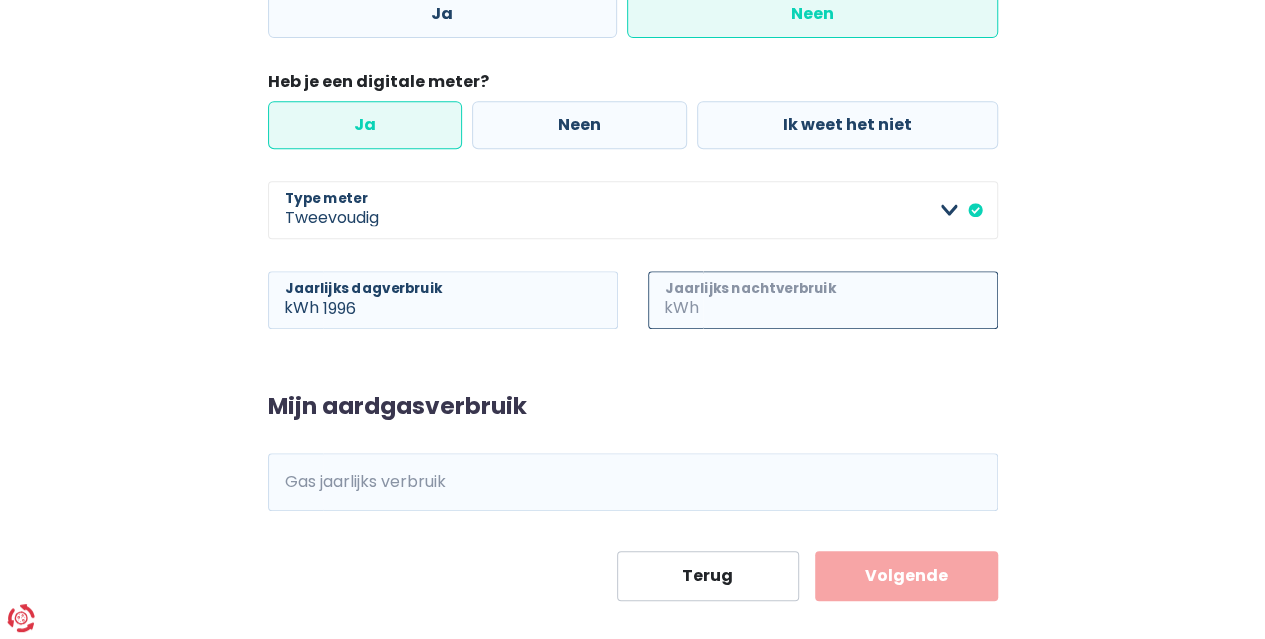 click on "Jaarlijks nachtverbruik" at bounding box center [850, 300] 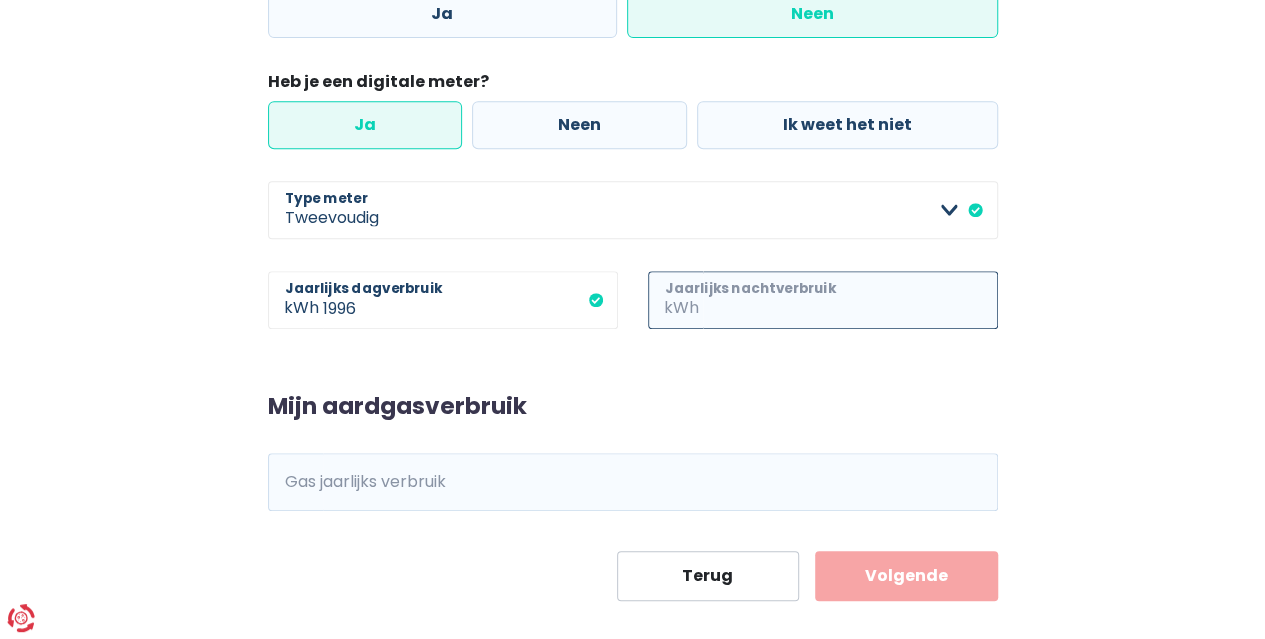 paste on "2368" 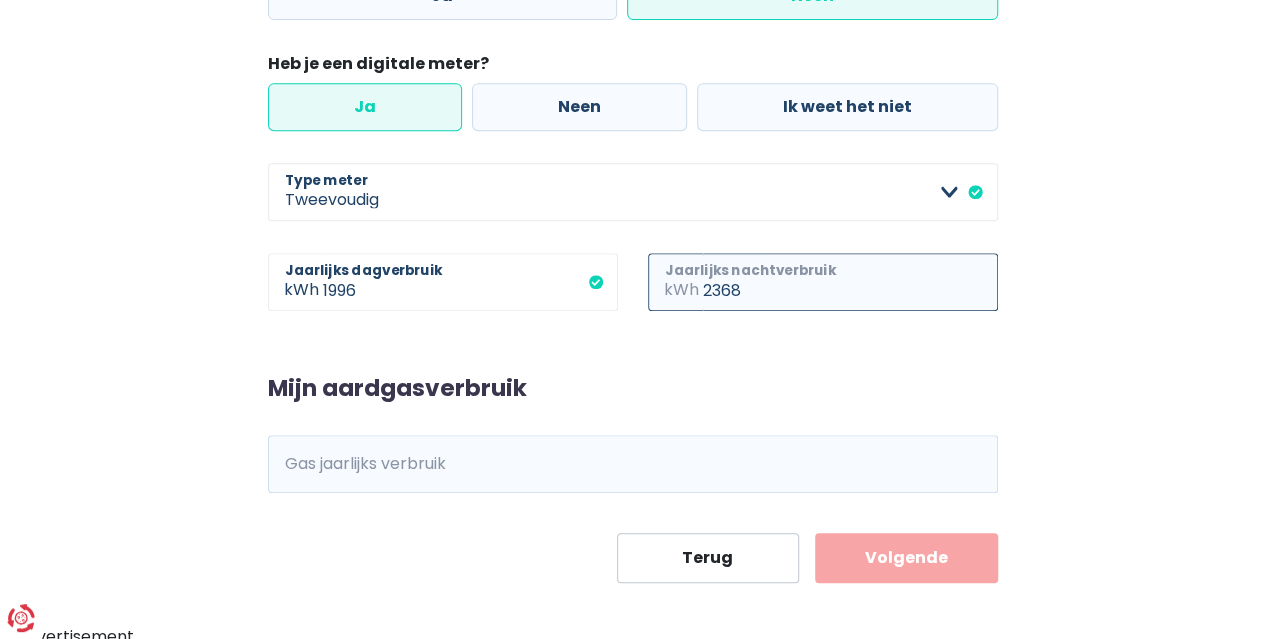 scroll, scrollTop: 424, scrollLeft: 0, axis: vertical 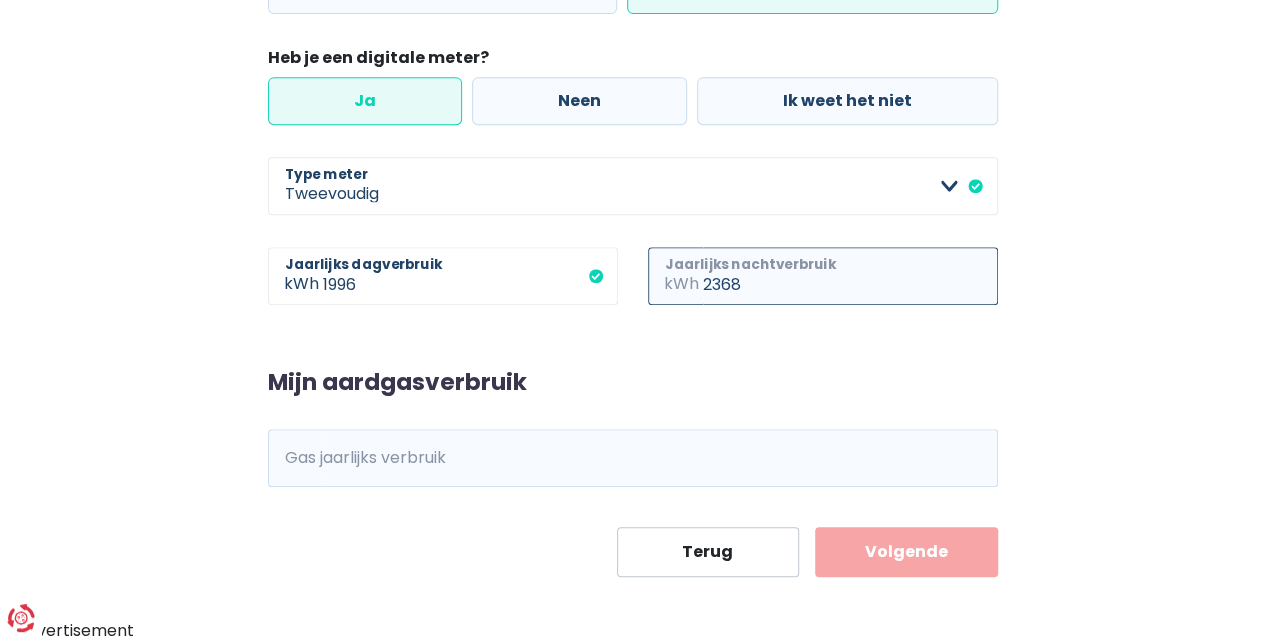 type on "2368" 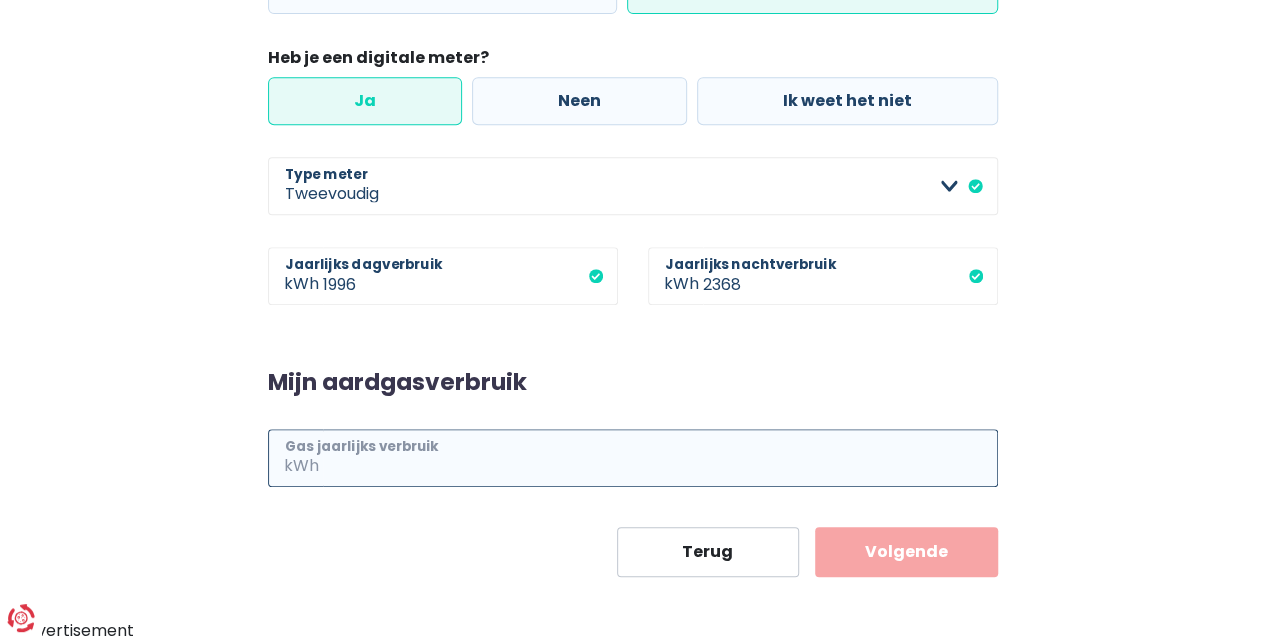 click on "Gas jaarlijks verbruik" at bounding box center (660, 458) 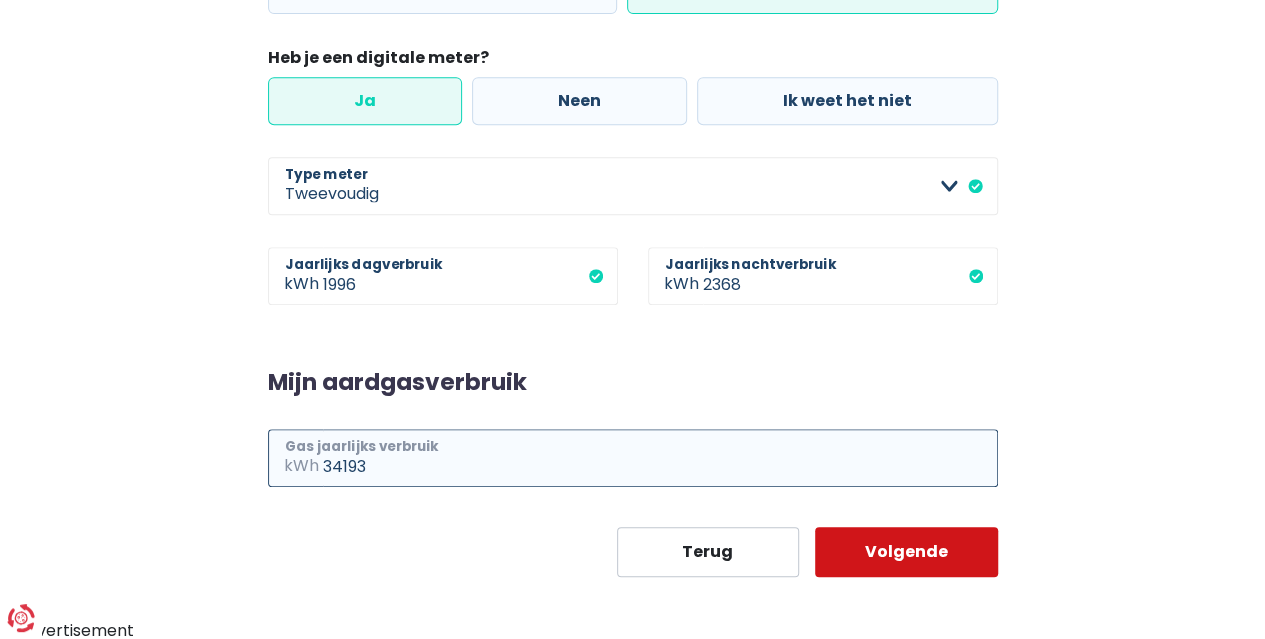 type on "34193" 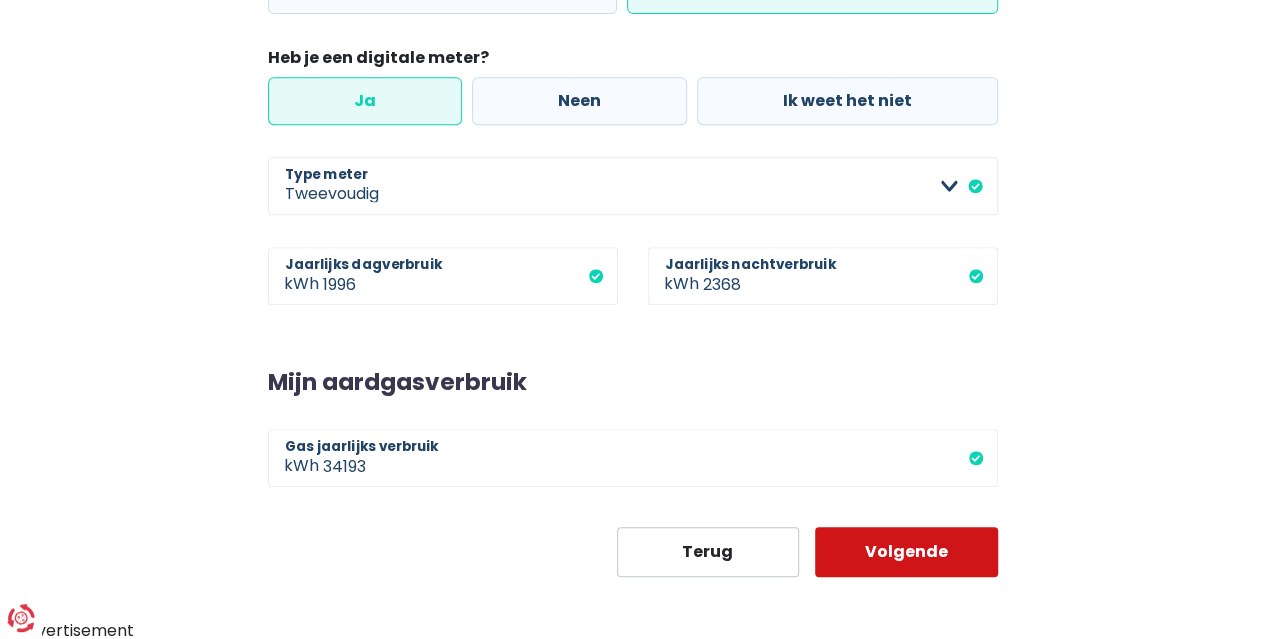 click on "Volgende" at bounding box center [906, 552] 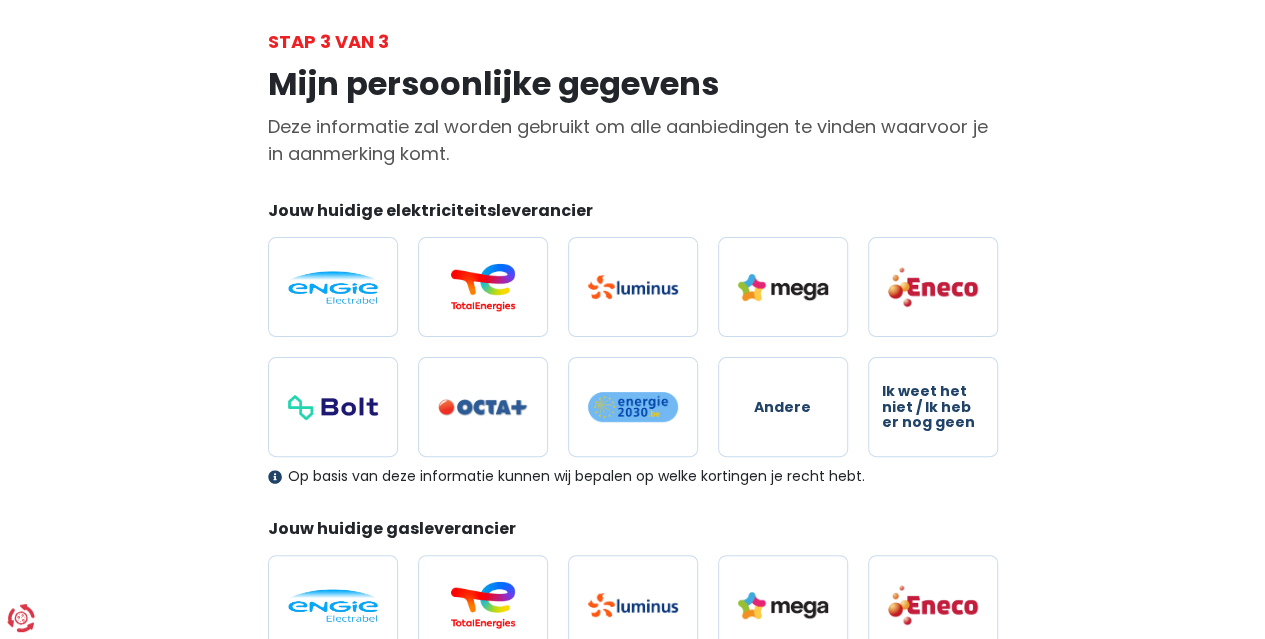 scroll, scrollTop: 200, scrollLeft: 0, axis: vertical 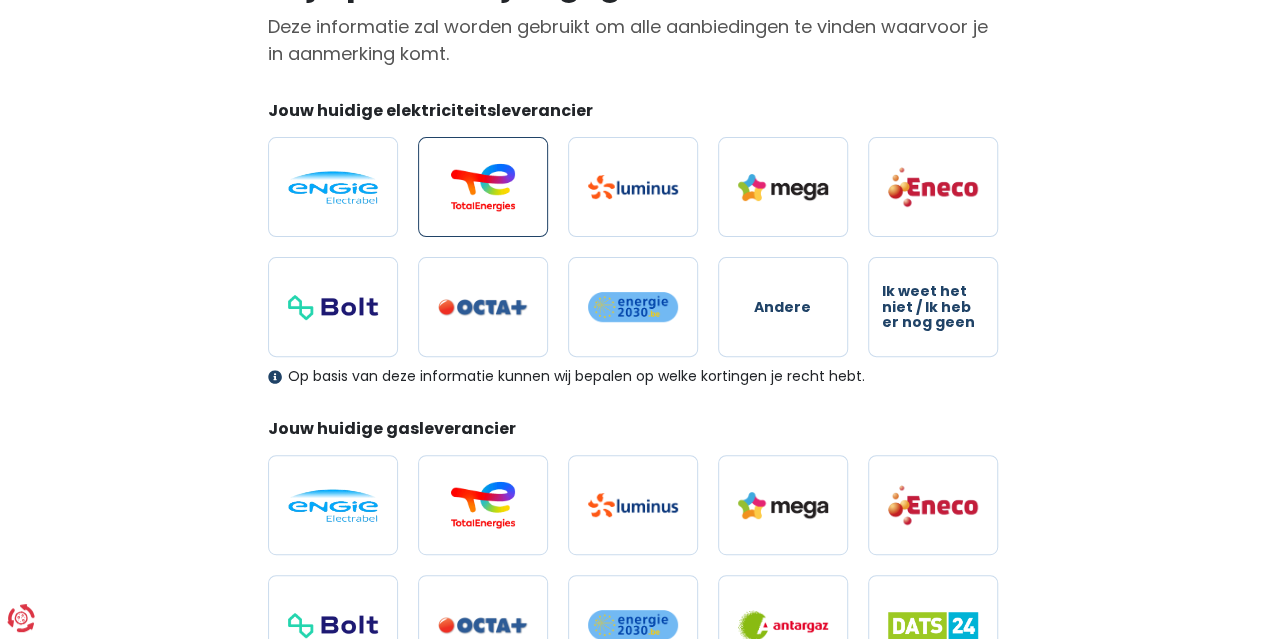 click at bounding box center [483, 187] 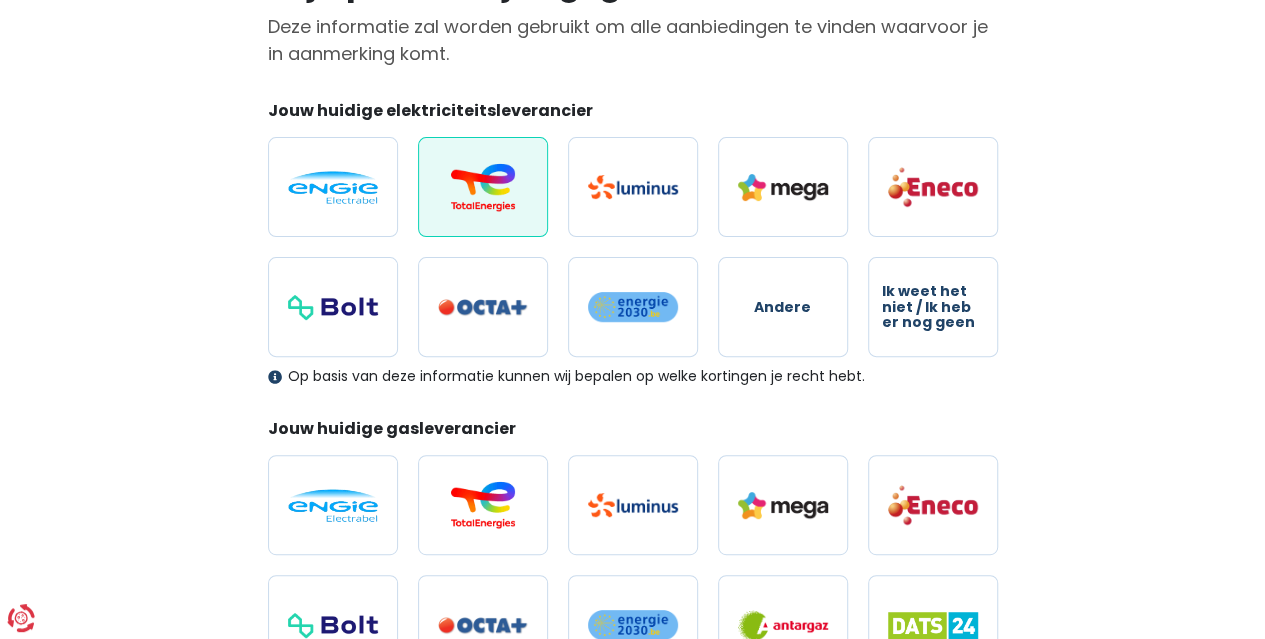 scroll, scrollTop: 300, scrollLeft: 0, axis: vertical 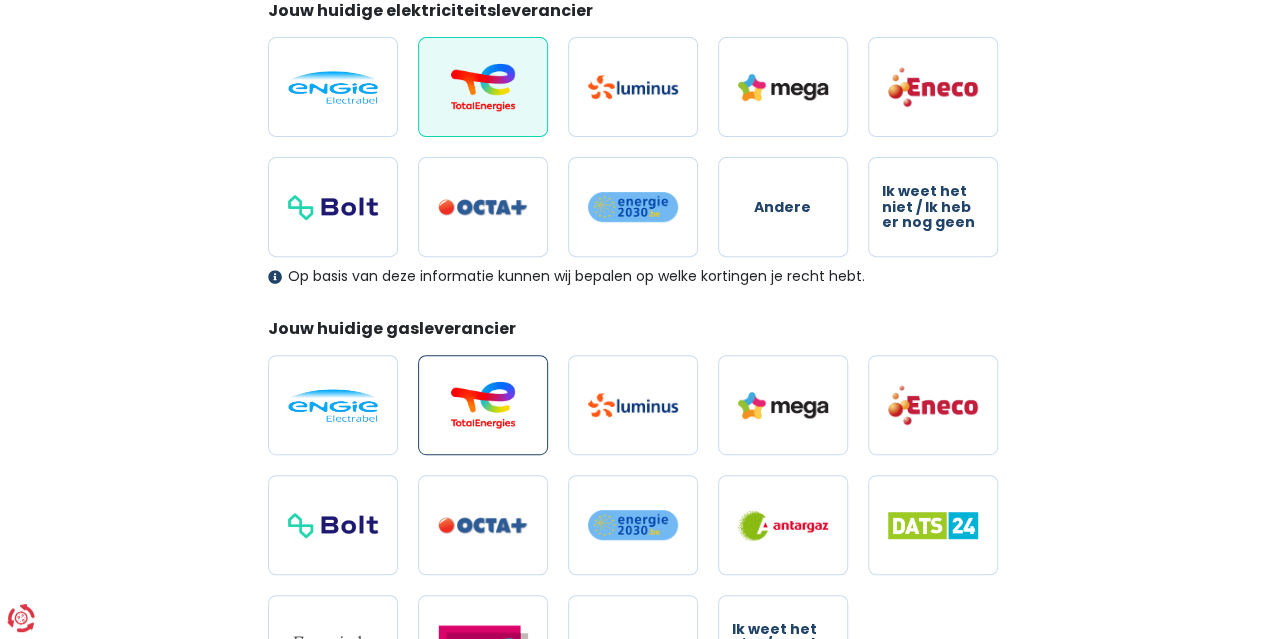 click at bounding box center (483, 405) 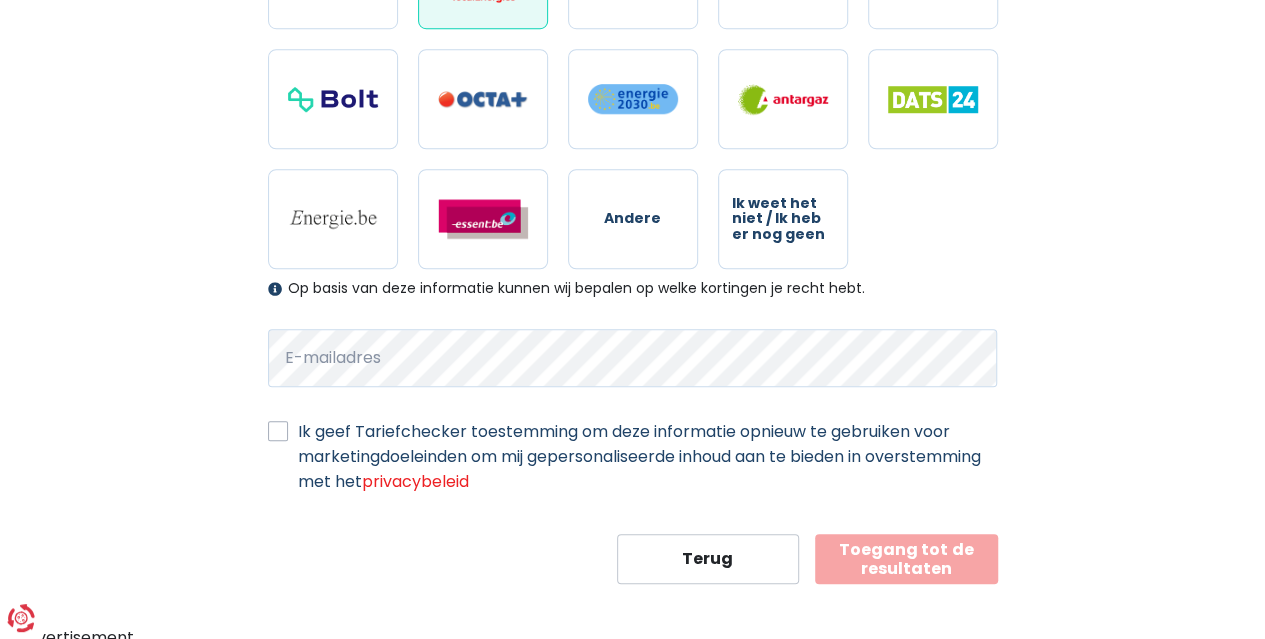 scroll, scrollTop: 728, scrollLeft: 0, axis: vertical 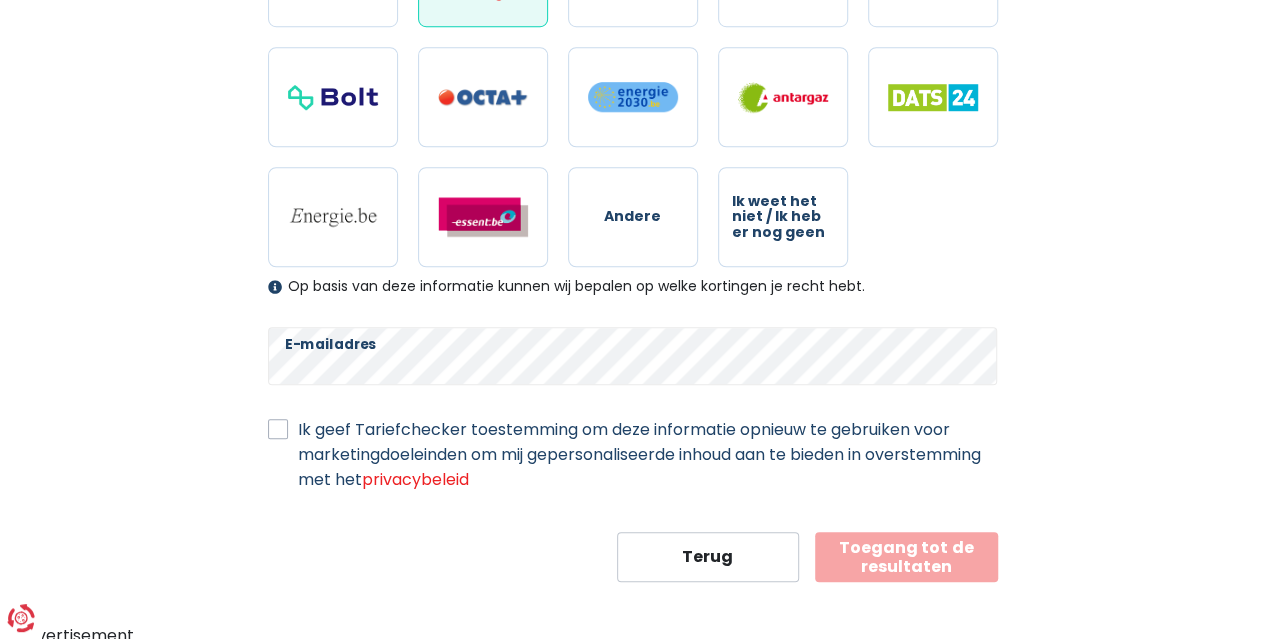 click on "Ik geef Tariefchecker toestemming om deze informatie opnieuw te gebruiken voor marketingdoeleinden om mij gepersonaliseerde inhoud aan te bieden in overstemming met het
privacybeleid" at bounding box center (648, 454) 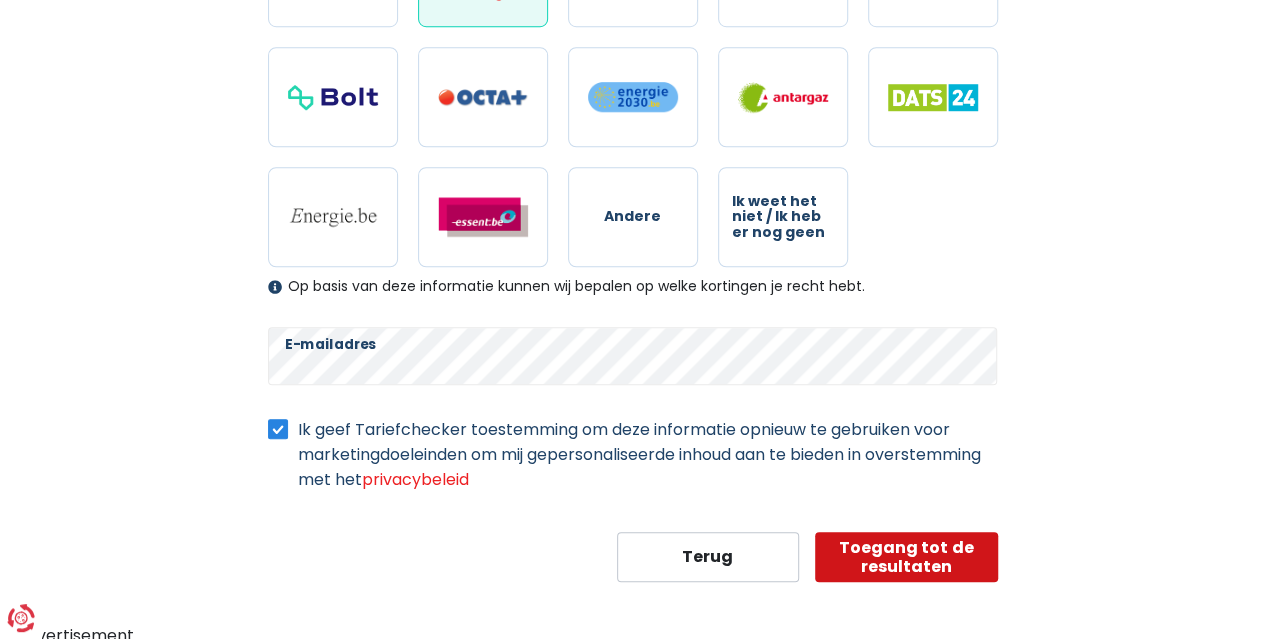 click on "Toegang tot de resultaten" at bounding box center [906, 557] 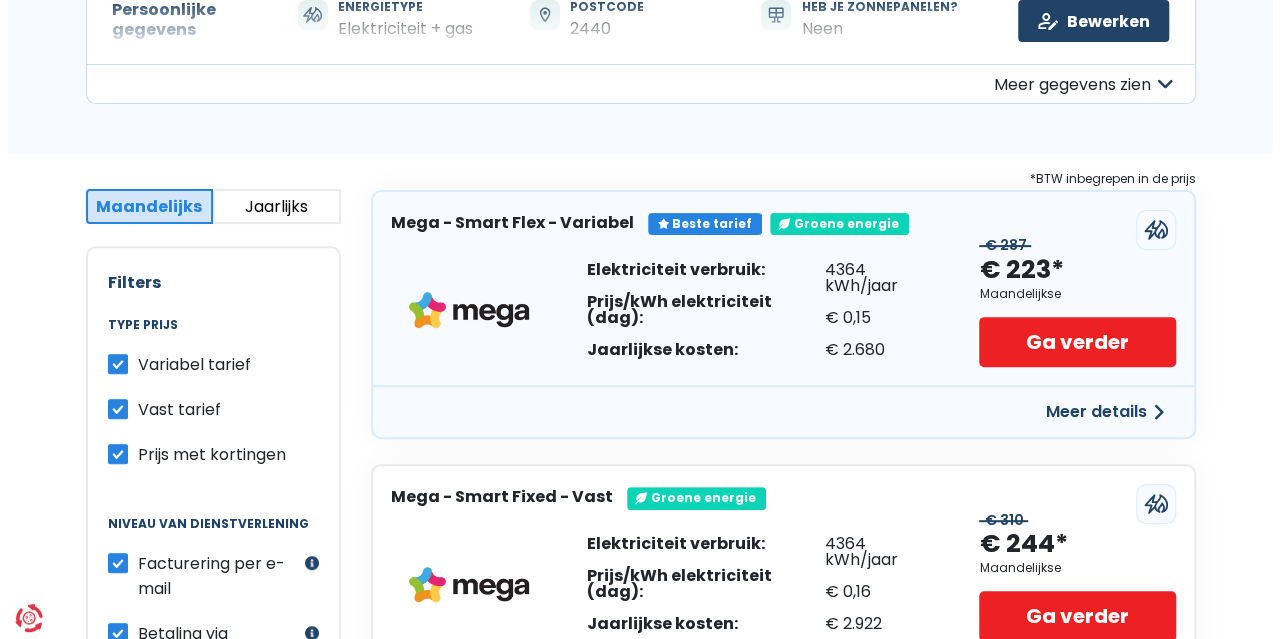 scroll, scrollTop: 300, scrollLeft: 0, axis: vertical 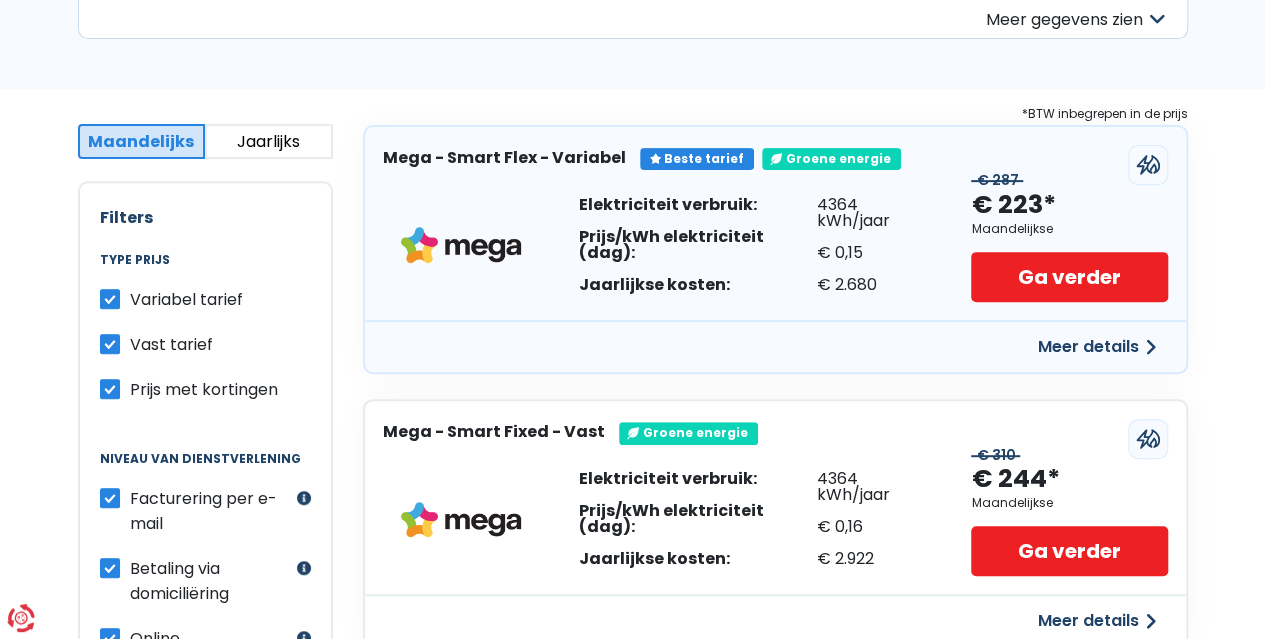 click on "Meer details" at bounding box center [1097, 347] 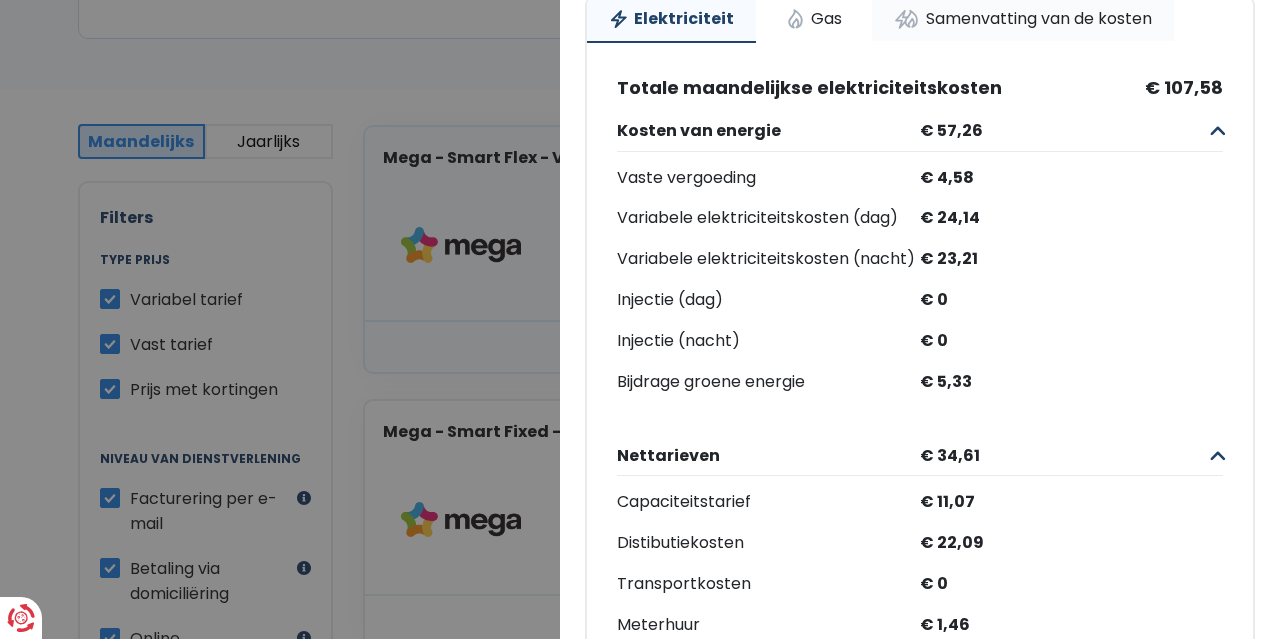 scroll, scrollTop: 0, scrollLeft: 0, axis: both 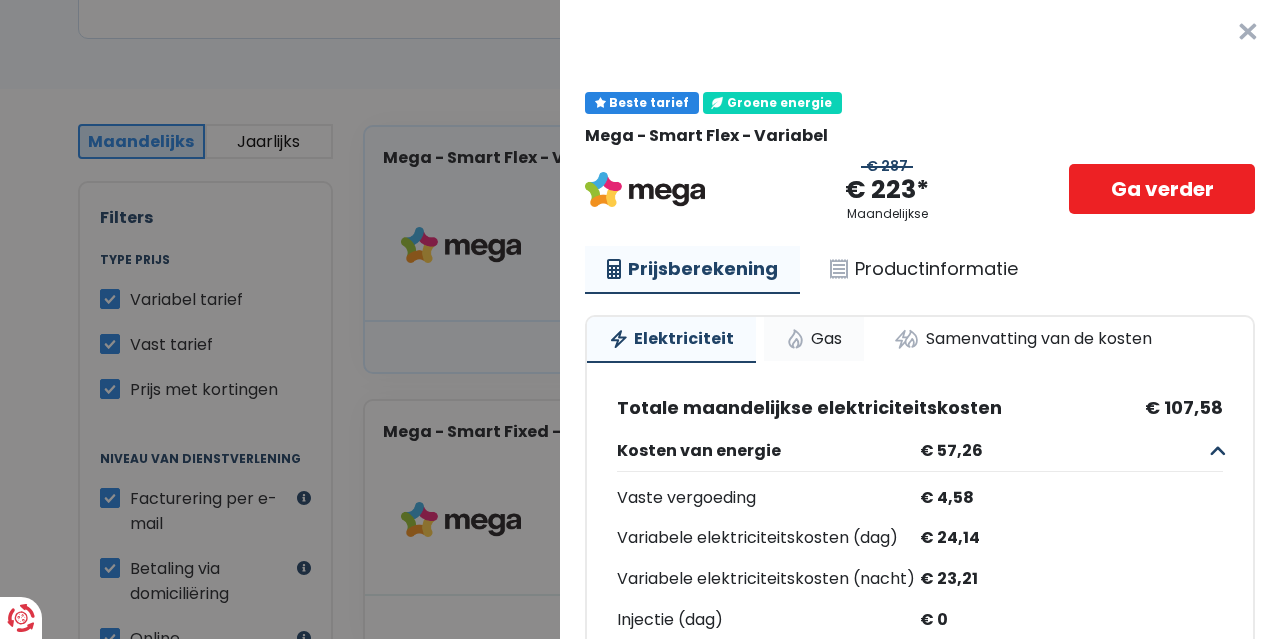 click on "Gas" at bounding box center (814, 339) 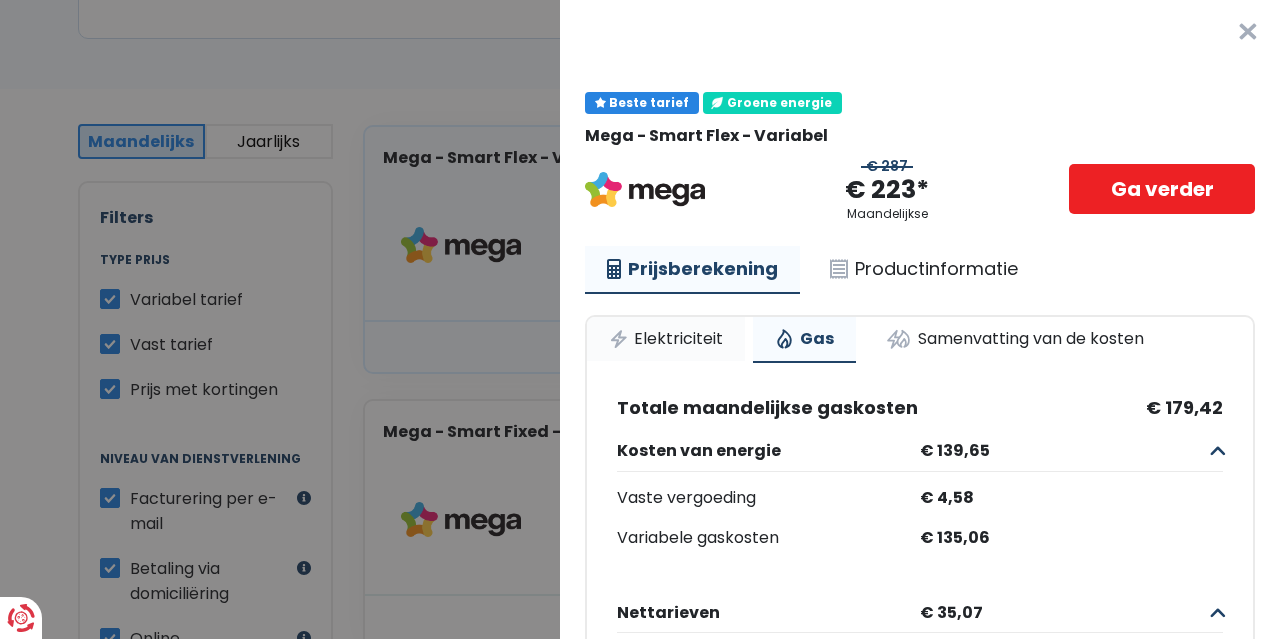click on "Elektriciteit" at bounding box center [666, 339] 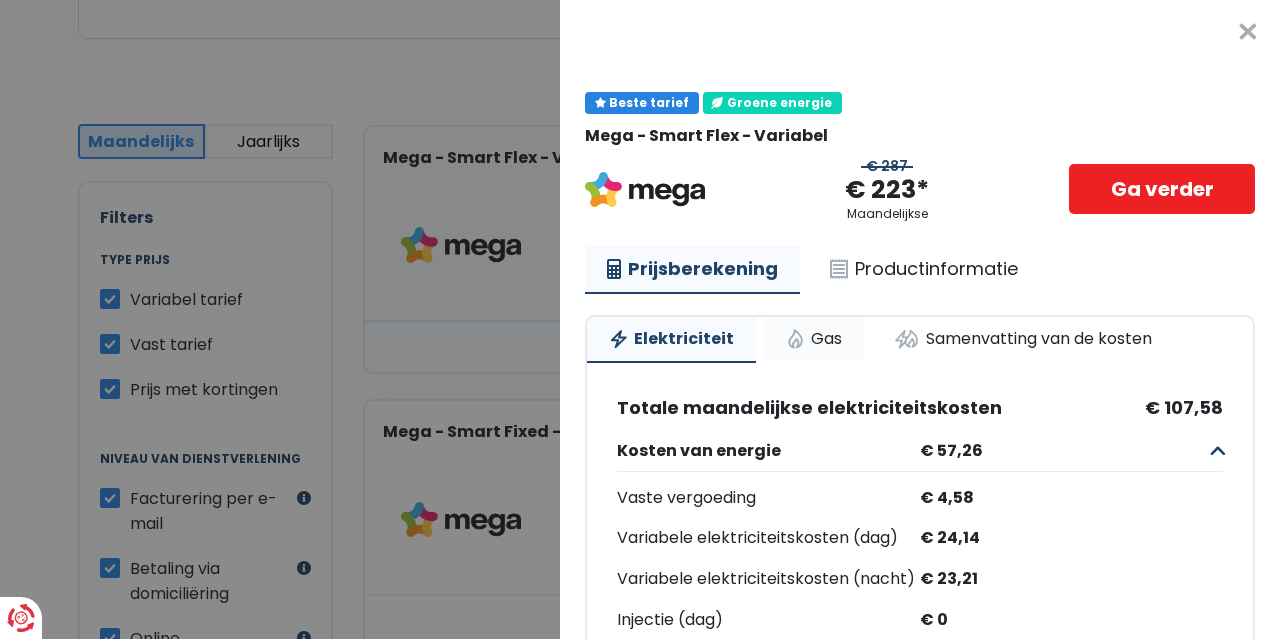 click on "Gas" at bounding box center (814, 339) 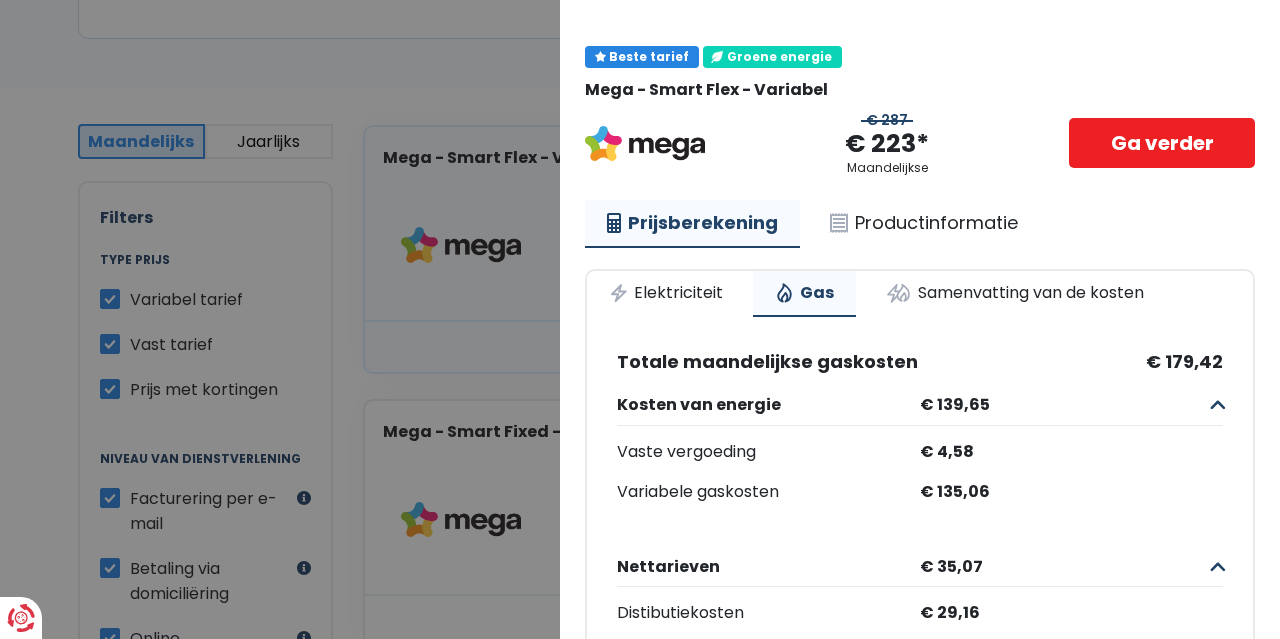 scroll, scrollTop: 0, scrollLeft: 0, axis: both 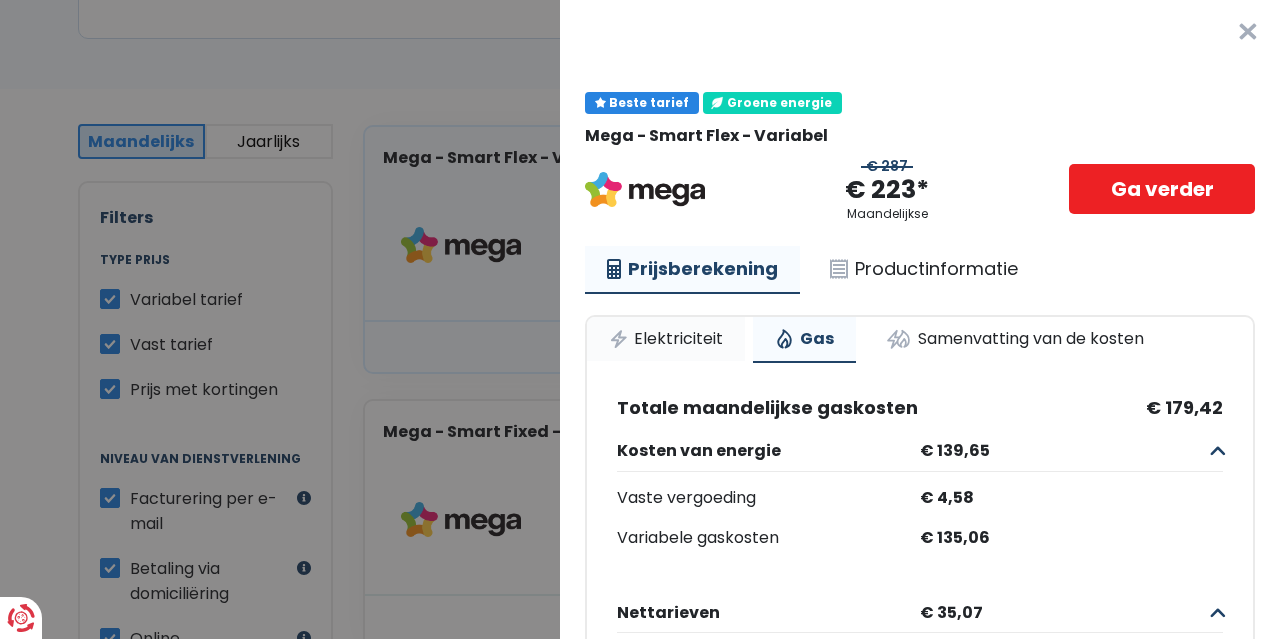 click on "Elektriciteit" at bounding box center (666, 339) 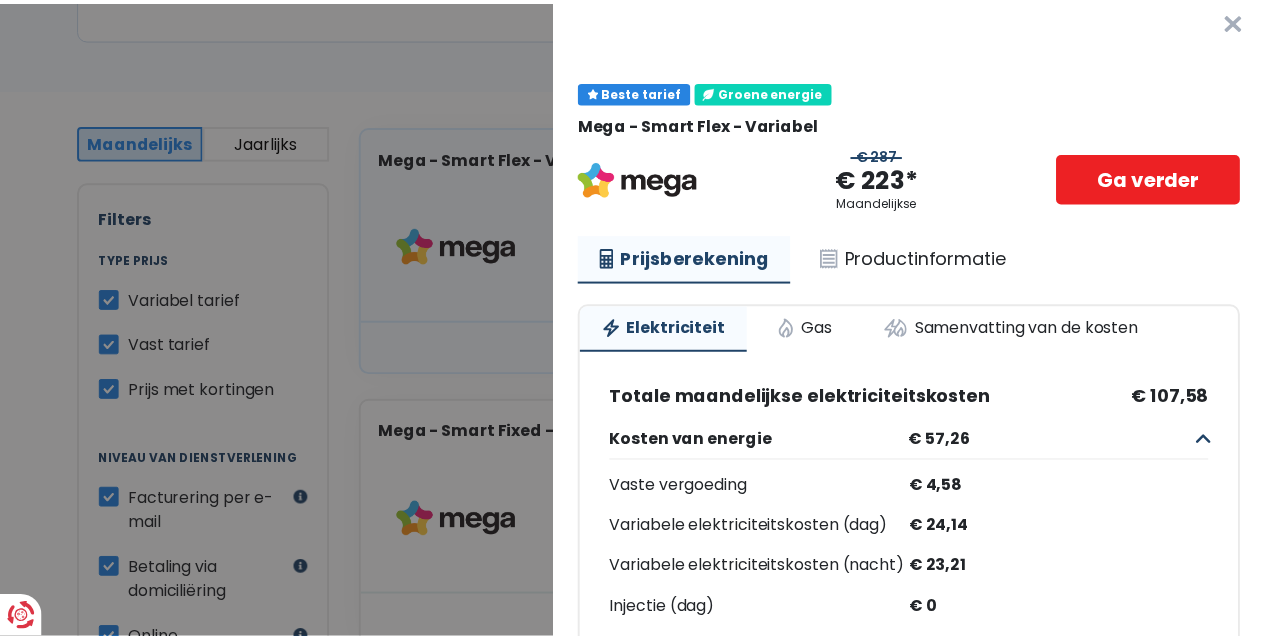 scroll, scrollTop: 0, scrollLeft: 0, axis: both 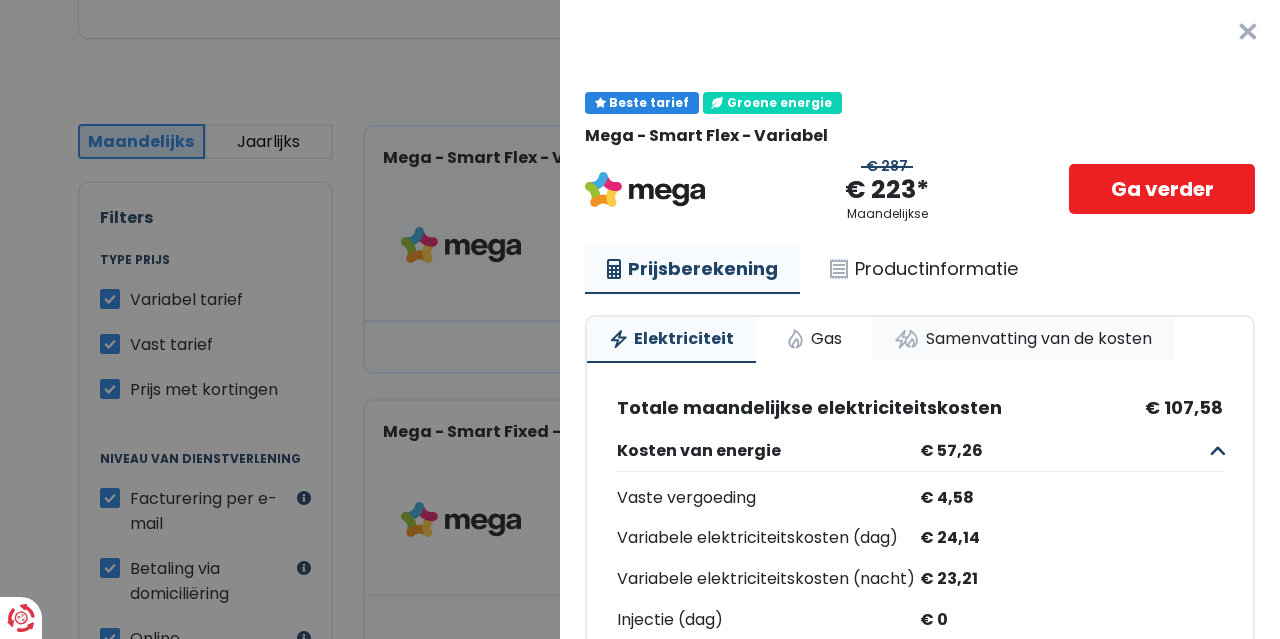 click on "Samenvatting van de kosten" at bounding box center [1023, 339] 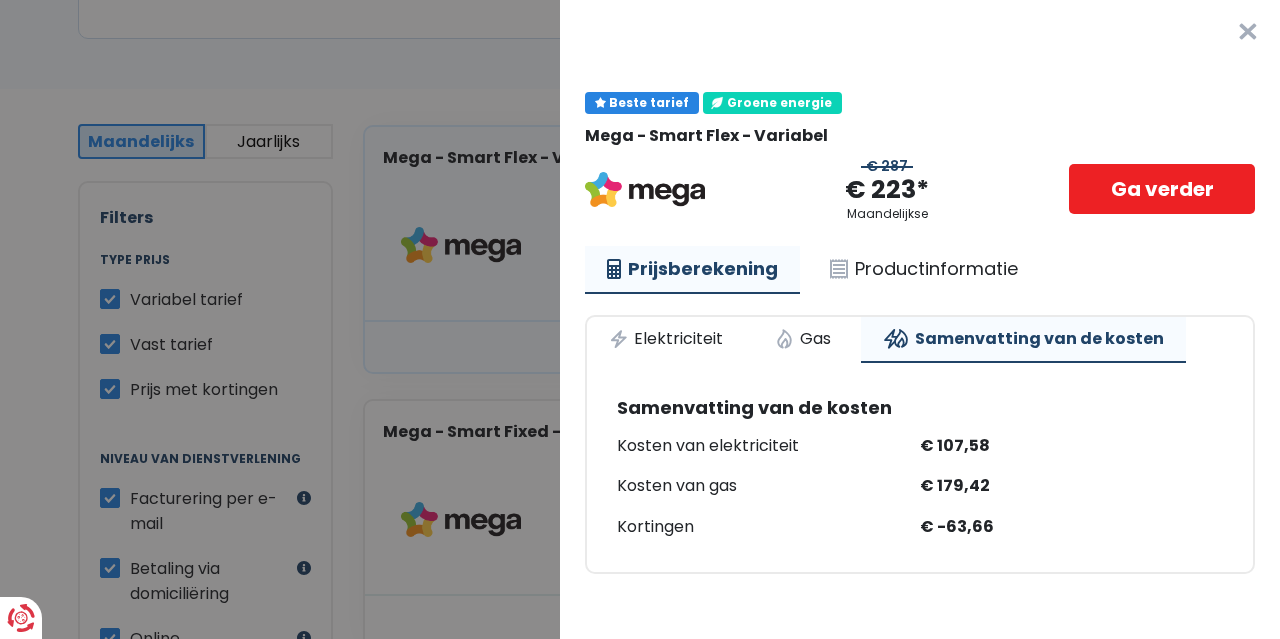 click on "×" at bounding box center [1248, 32] 